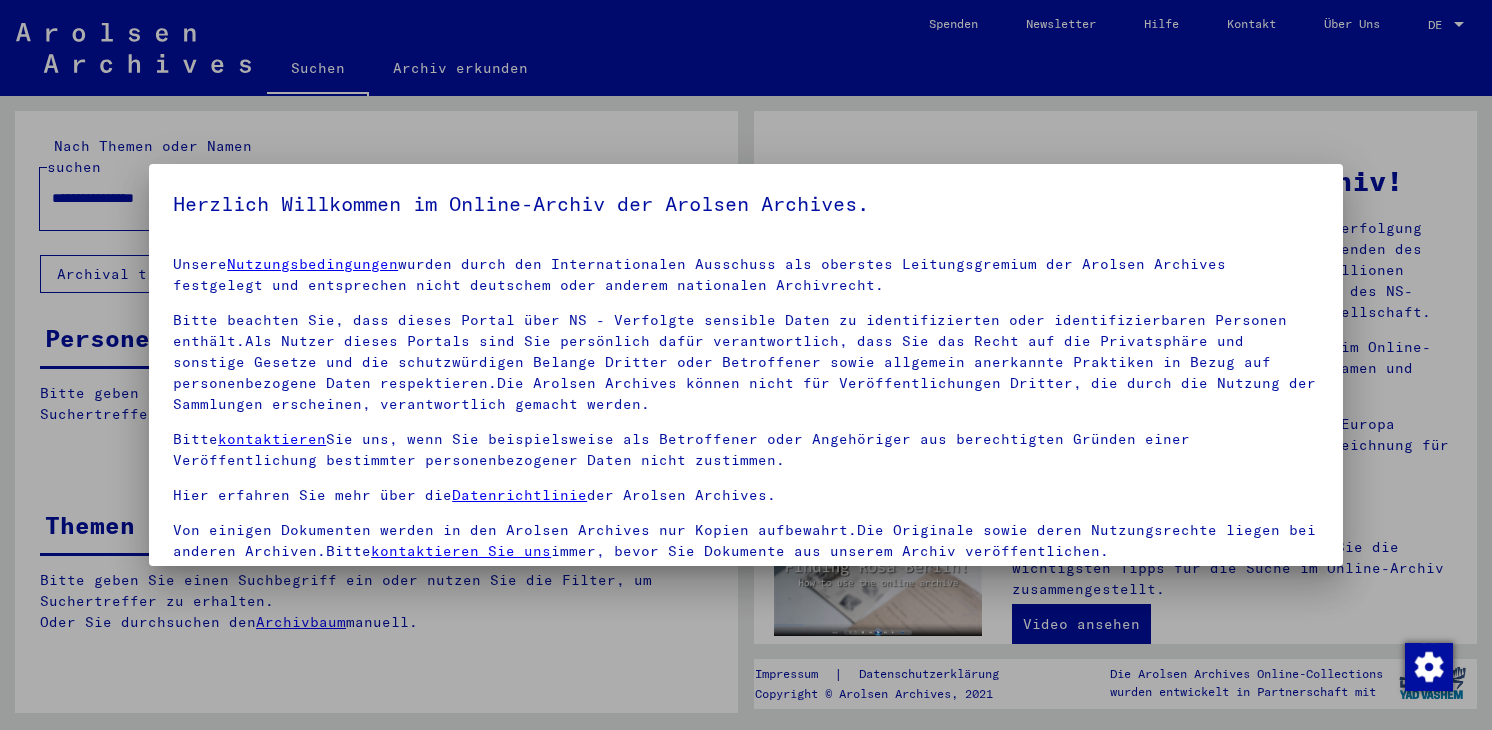 scroll, scrollTop: 0, scrollLeft: 0, axis: both 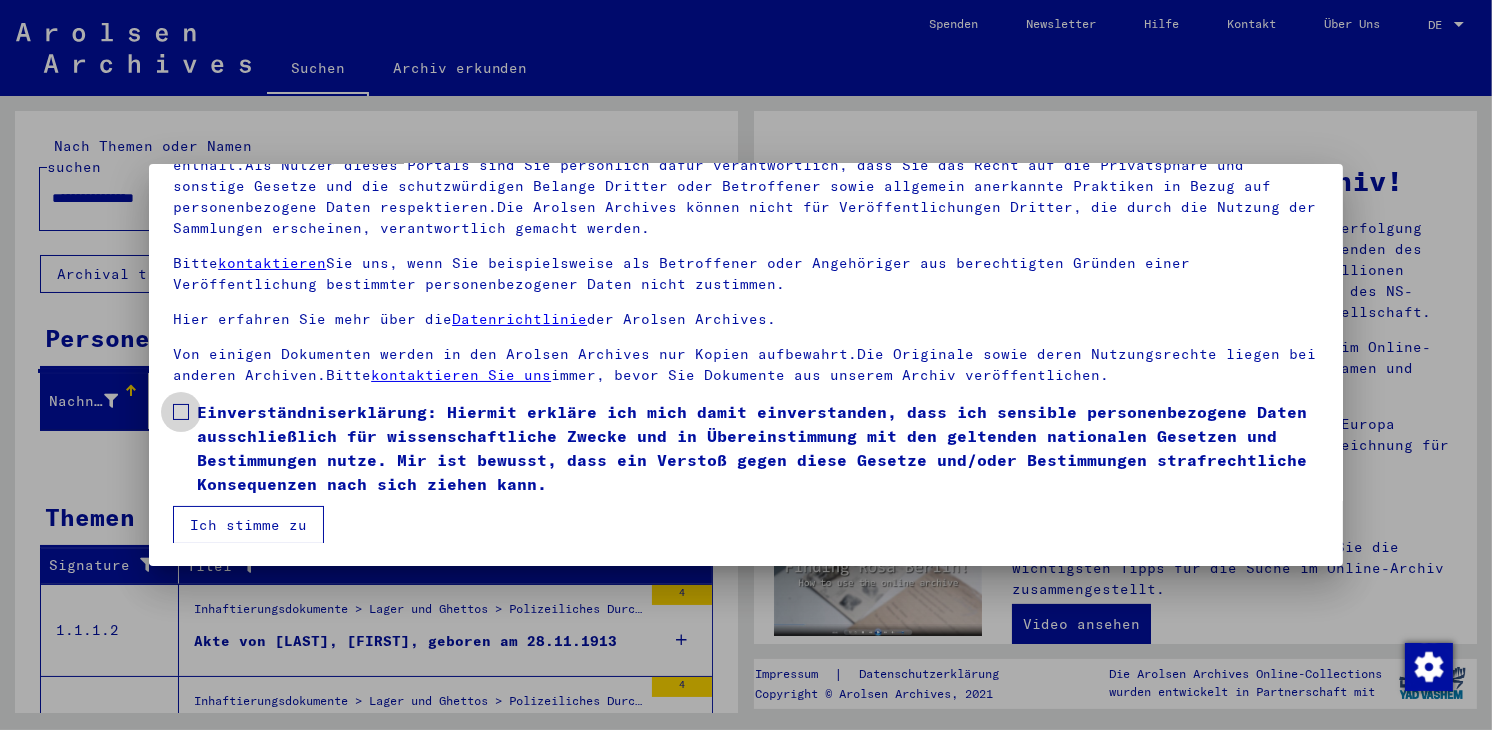 drag, startPoint x: 178, startPoint y: 411, endPoint x: 190, endPoint y: 425, distance: 18.439089 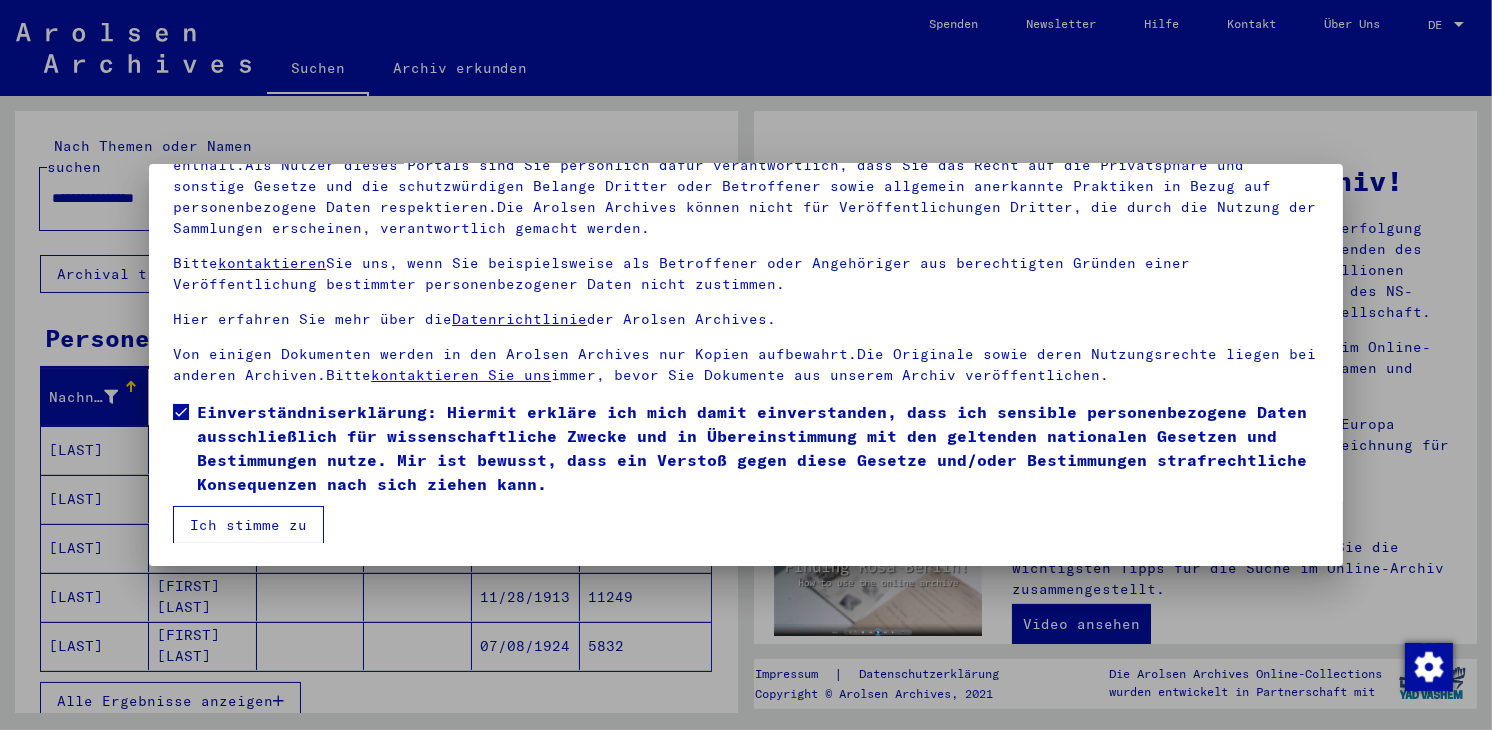 click on "Ich stimme zu" at bounding box center [248, 525] 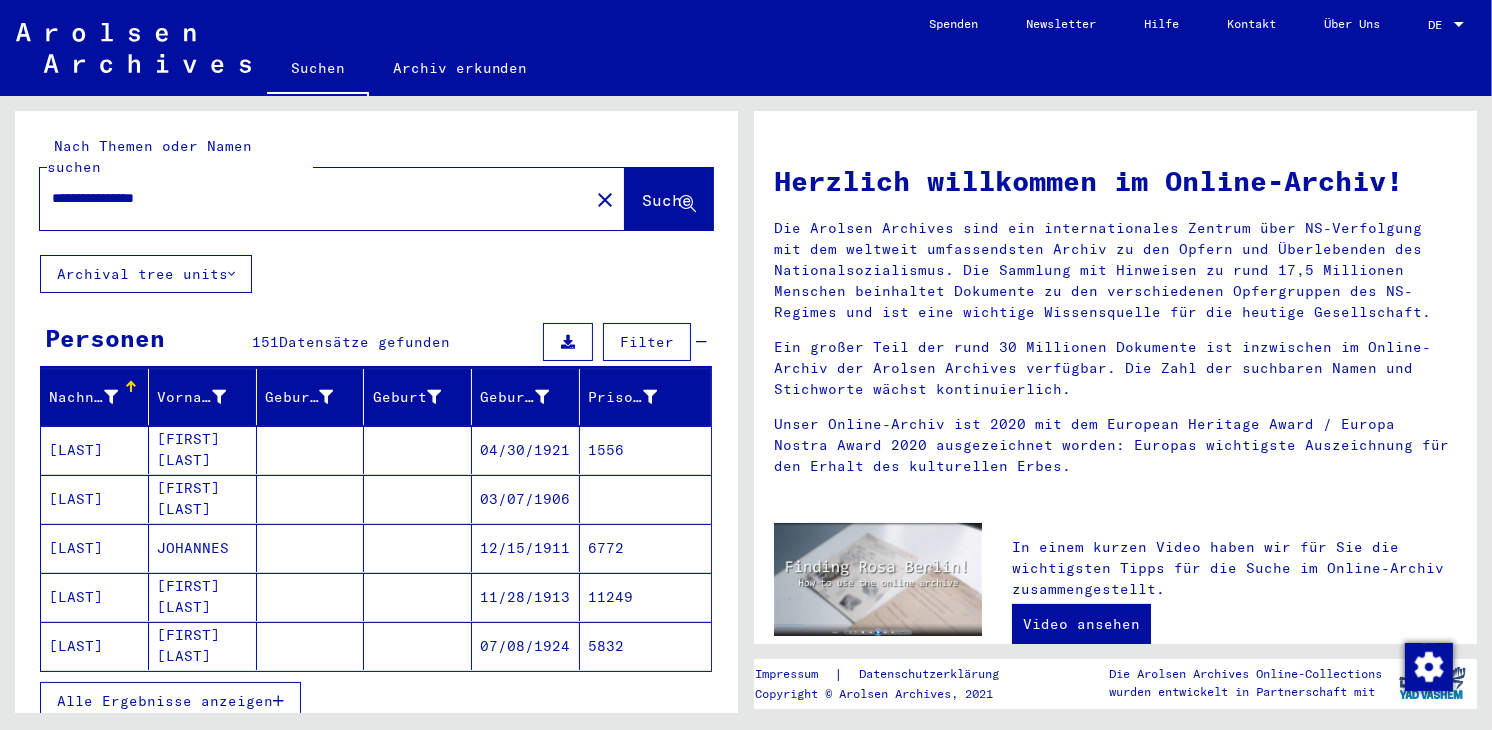click on "04/30/1921" at bounding box center (526, 499) 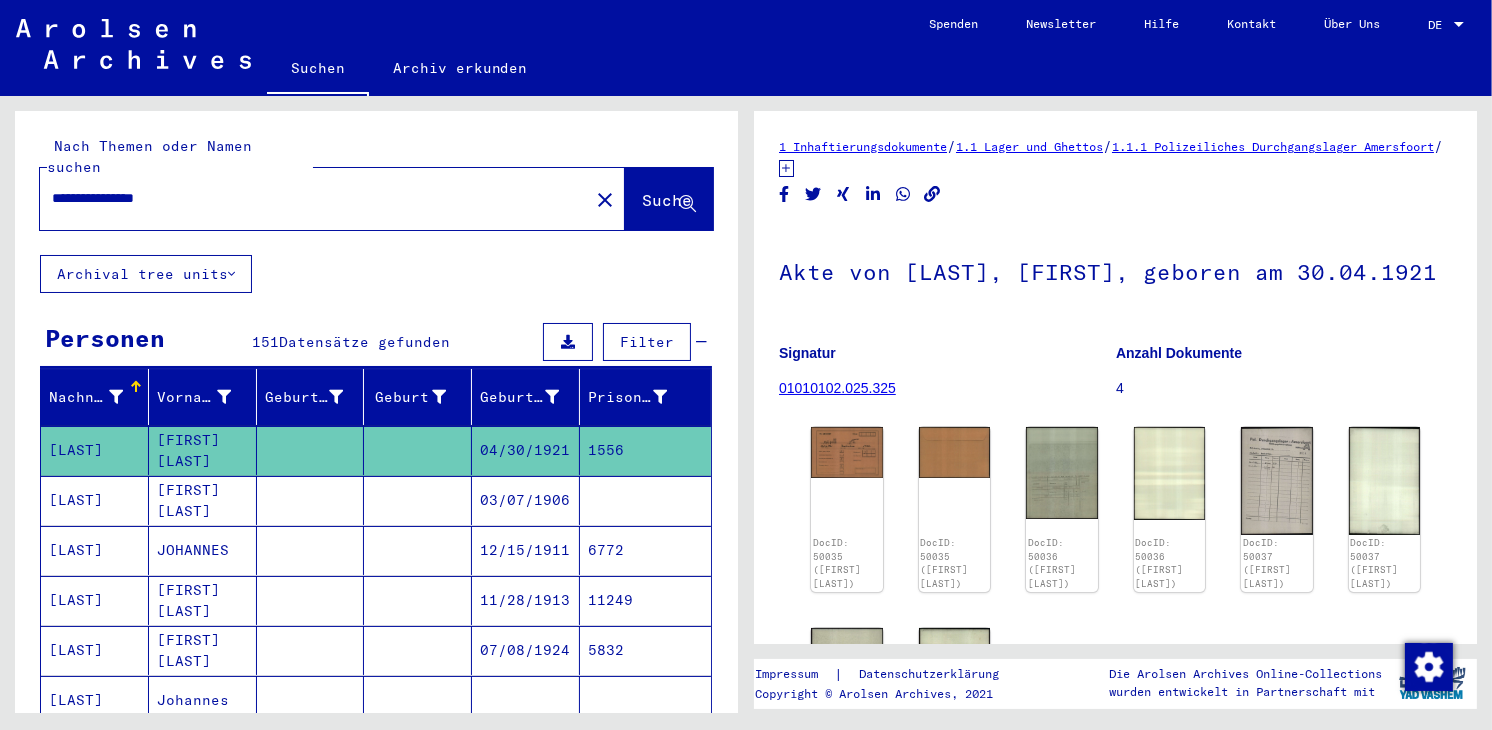 scroll, scrollTop: 0, scrollLeft: 0, axis: both 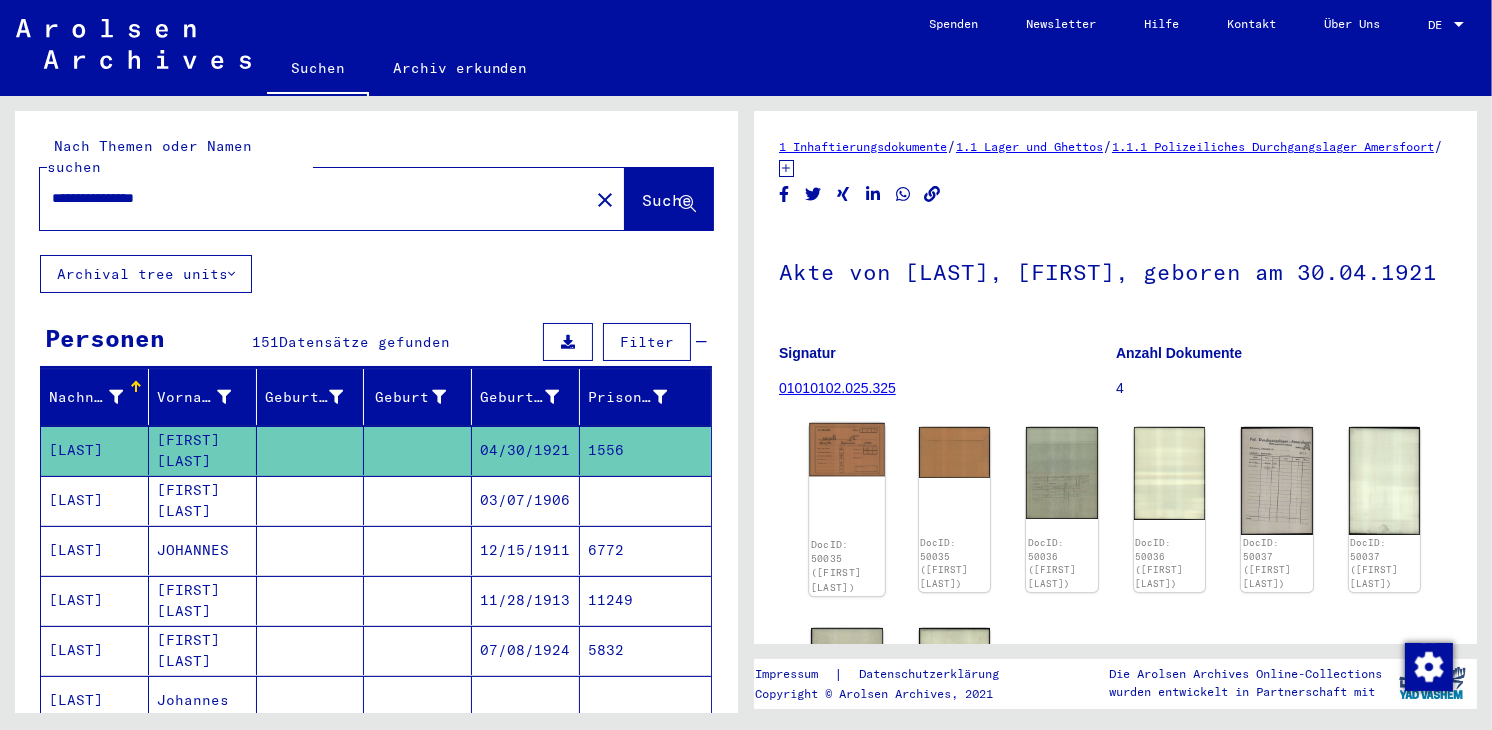 click 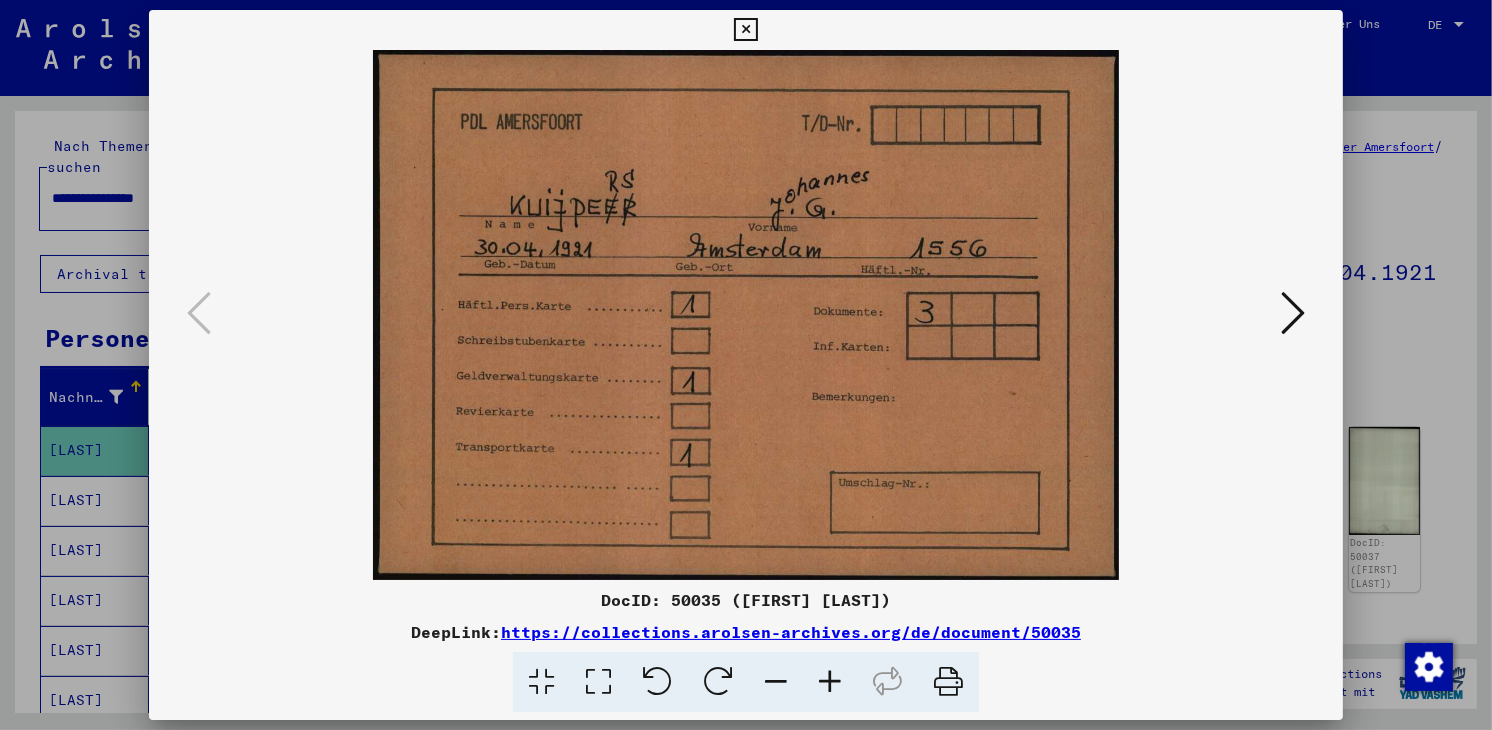click at bounding box center [1293, 313] 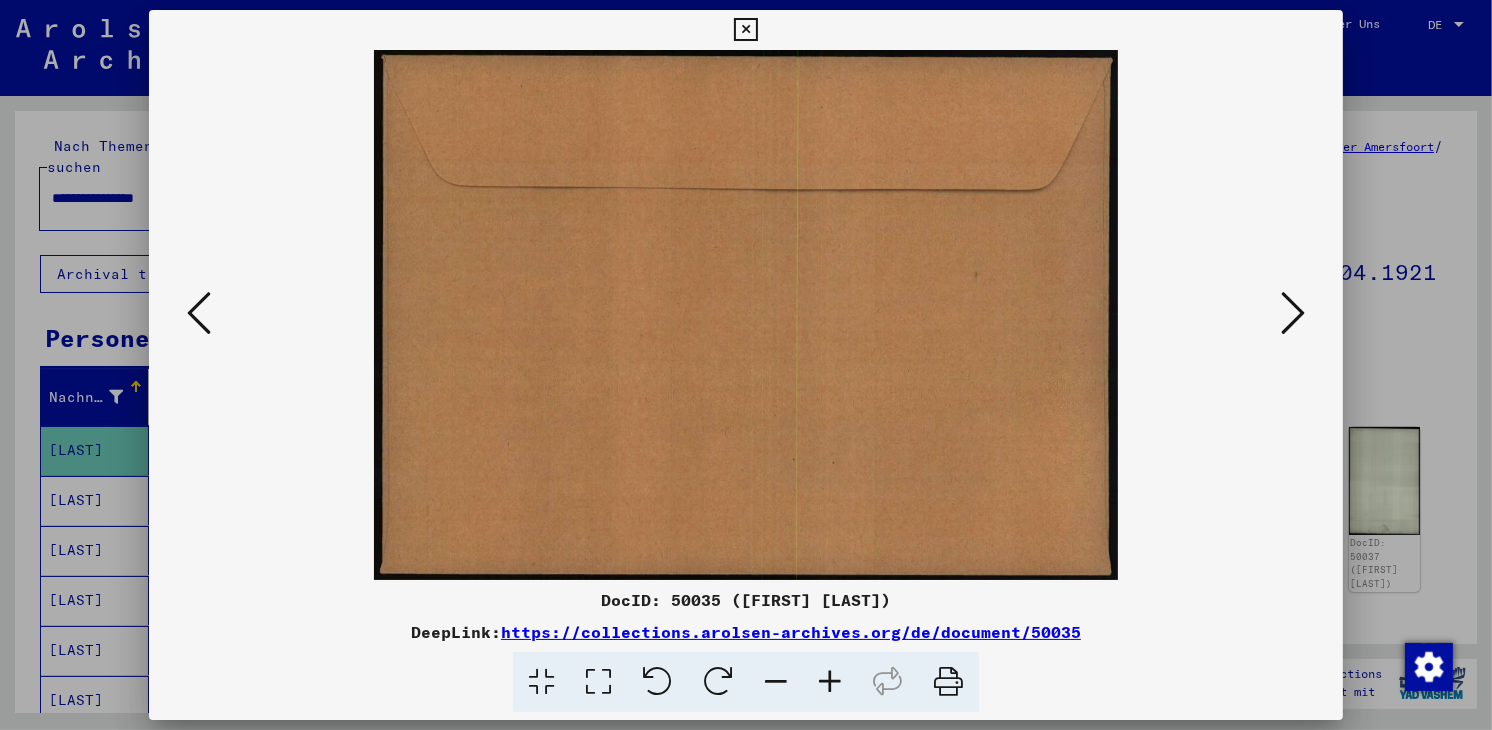 click at bounding box center (1293, 313) 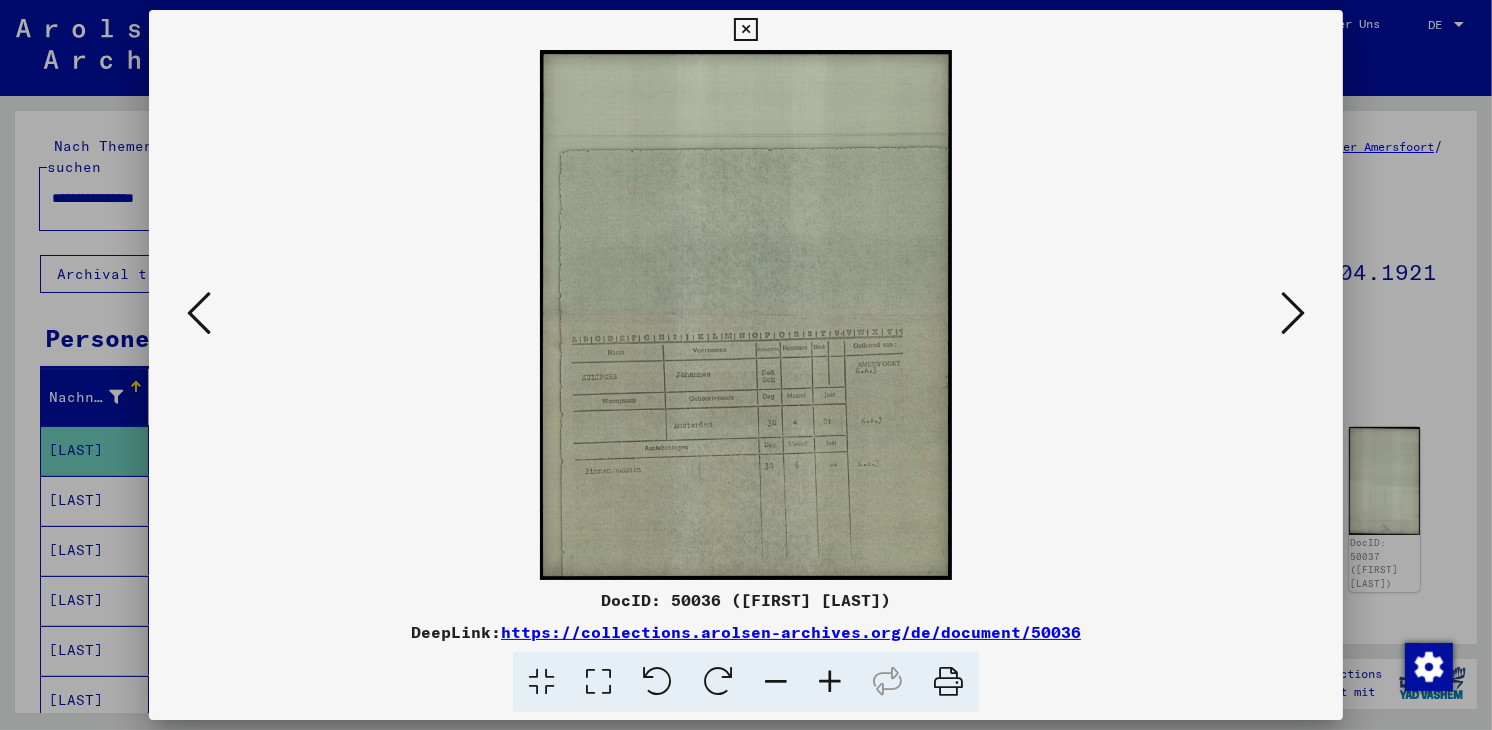 click at bounding box center [1293, 313] 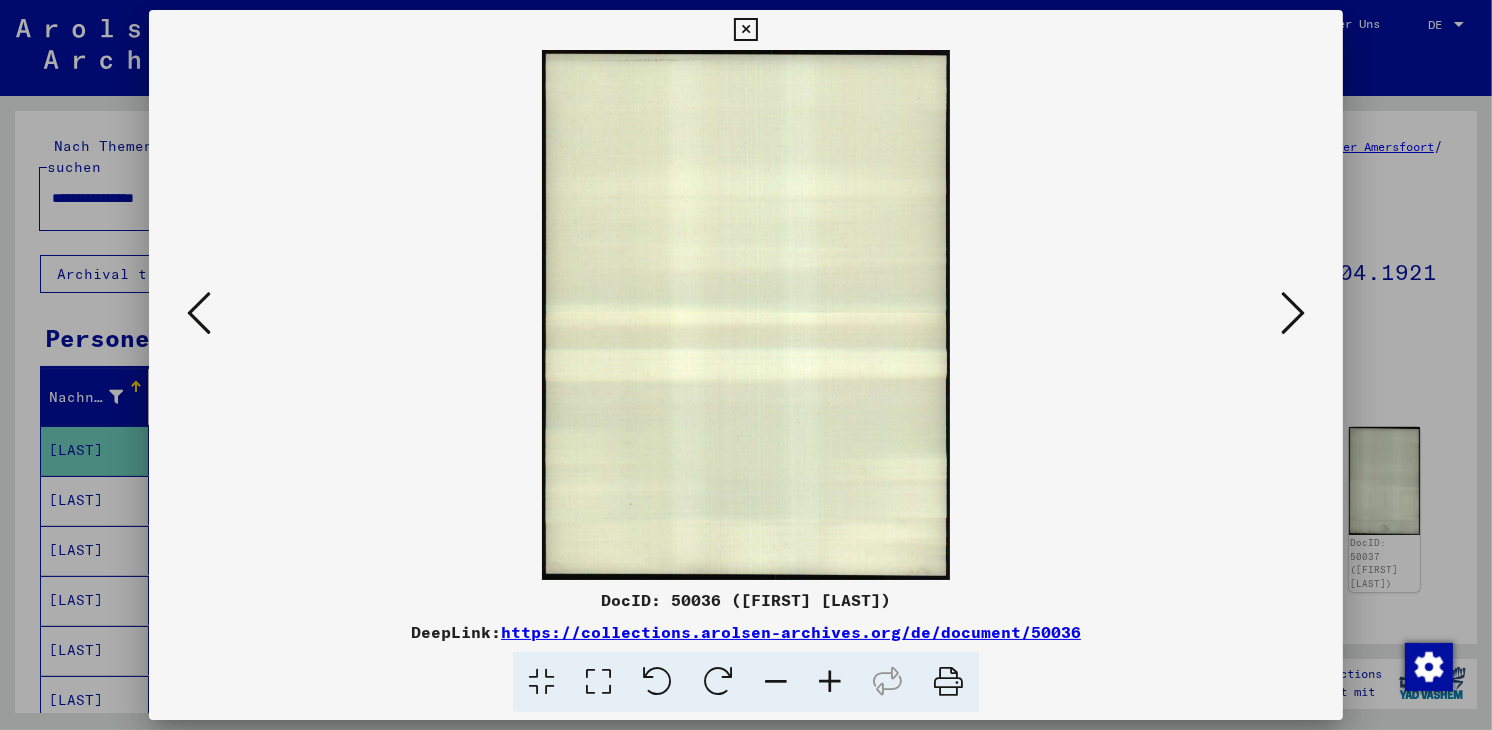 click at bounding box center [1293, 313] 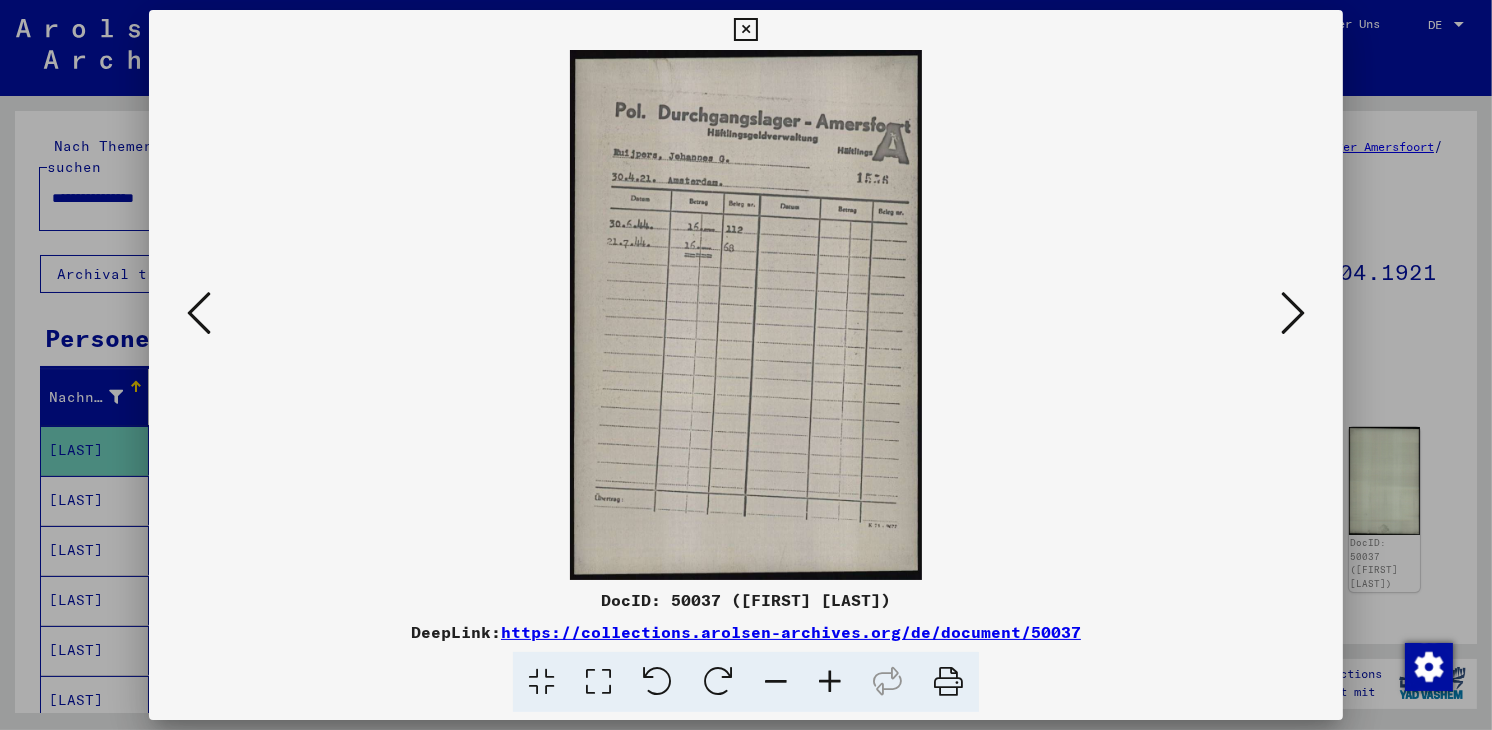 click at bounding box center (1293, 313) 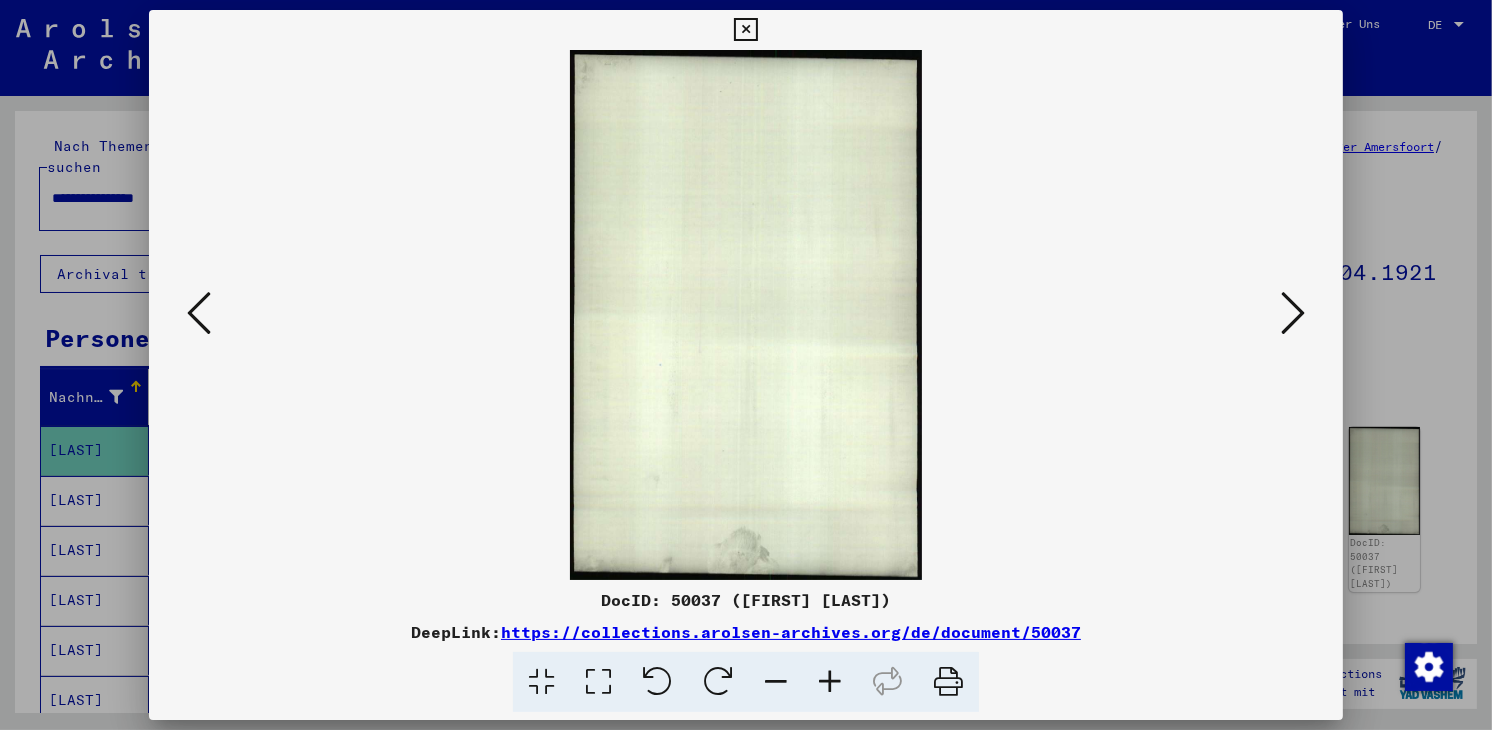 click at bounding box center [1293, 313] 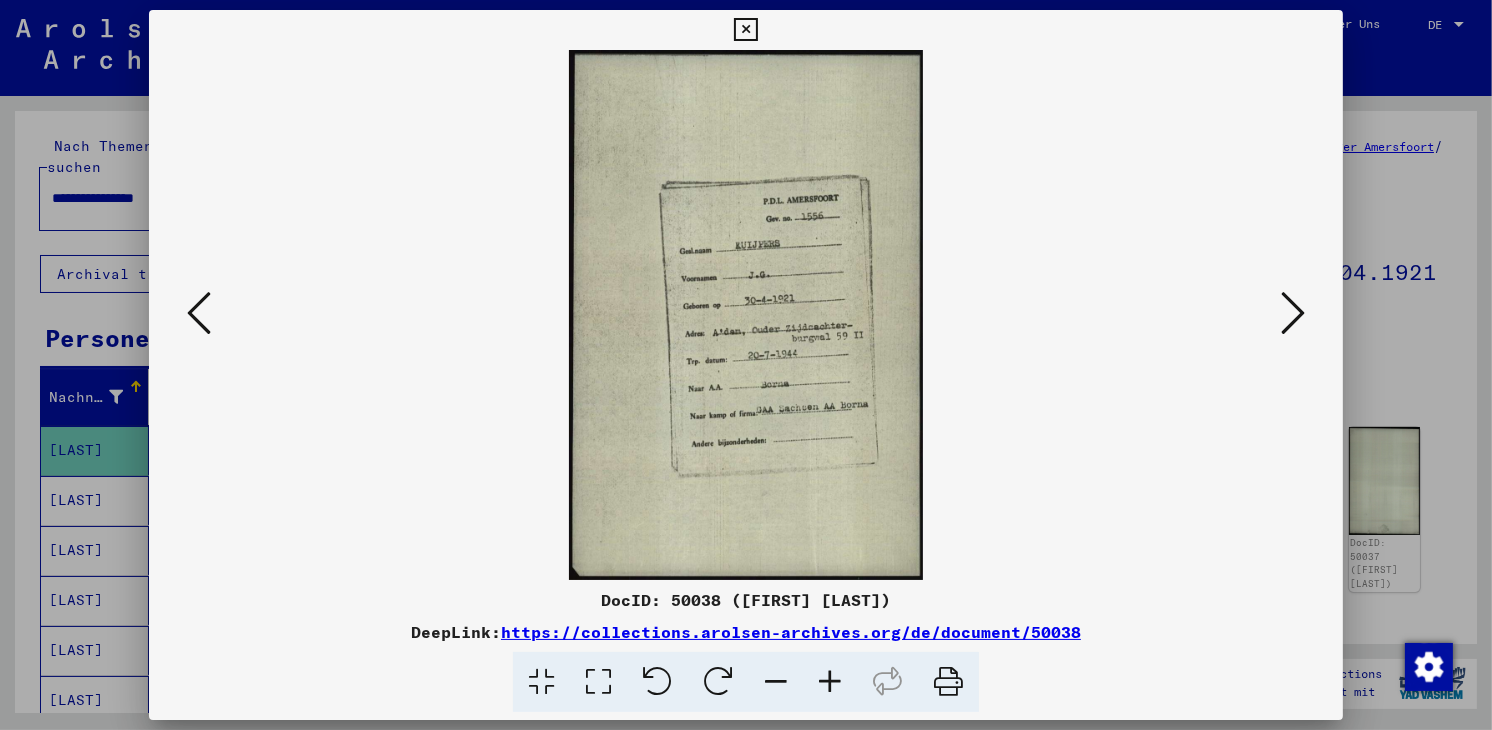 click at bounding box center (1293, 313) 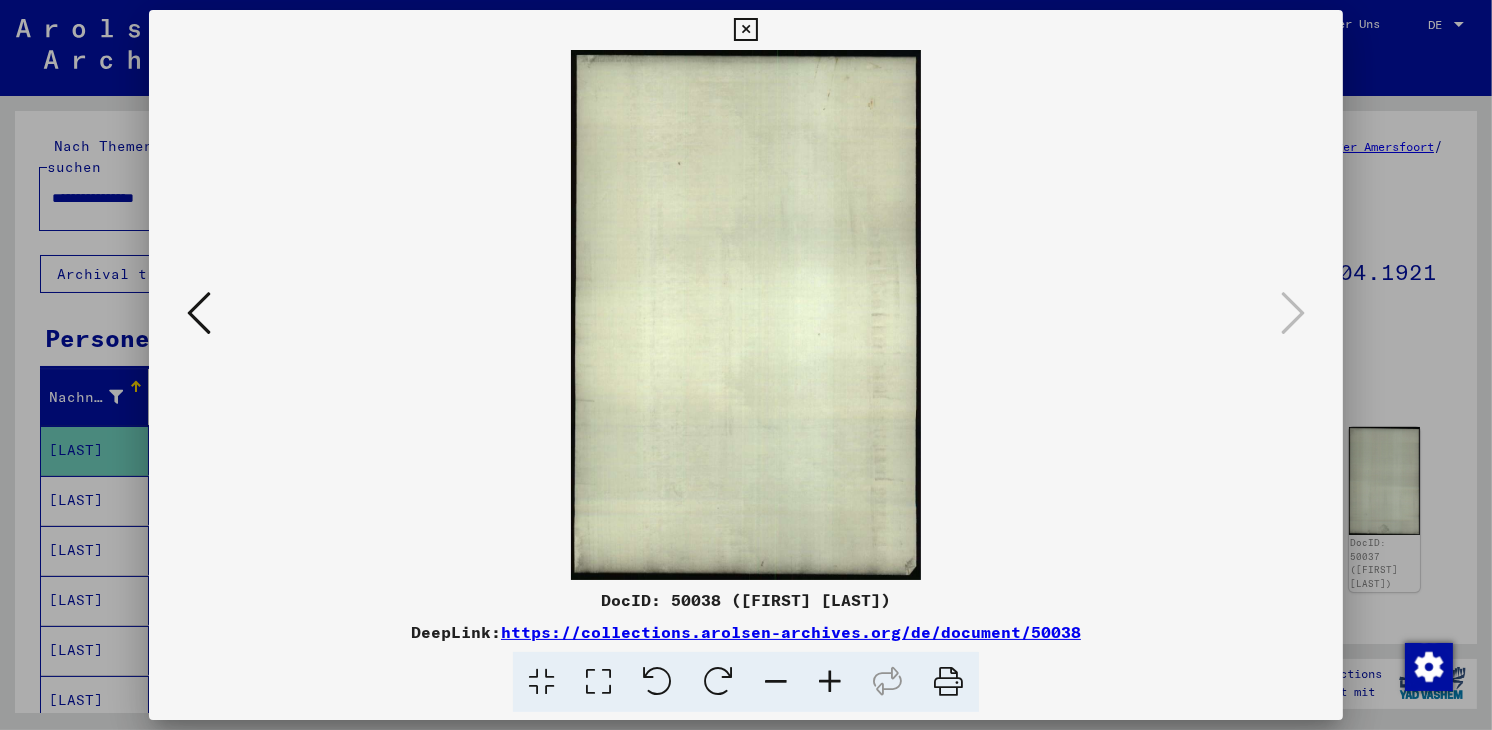 click at bounding box center [745, 30] 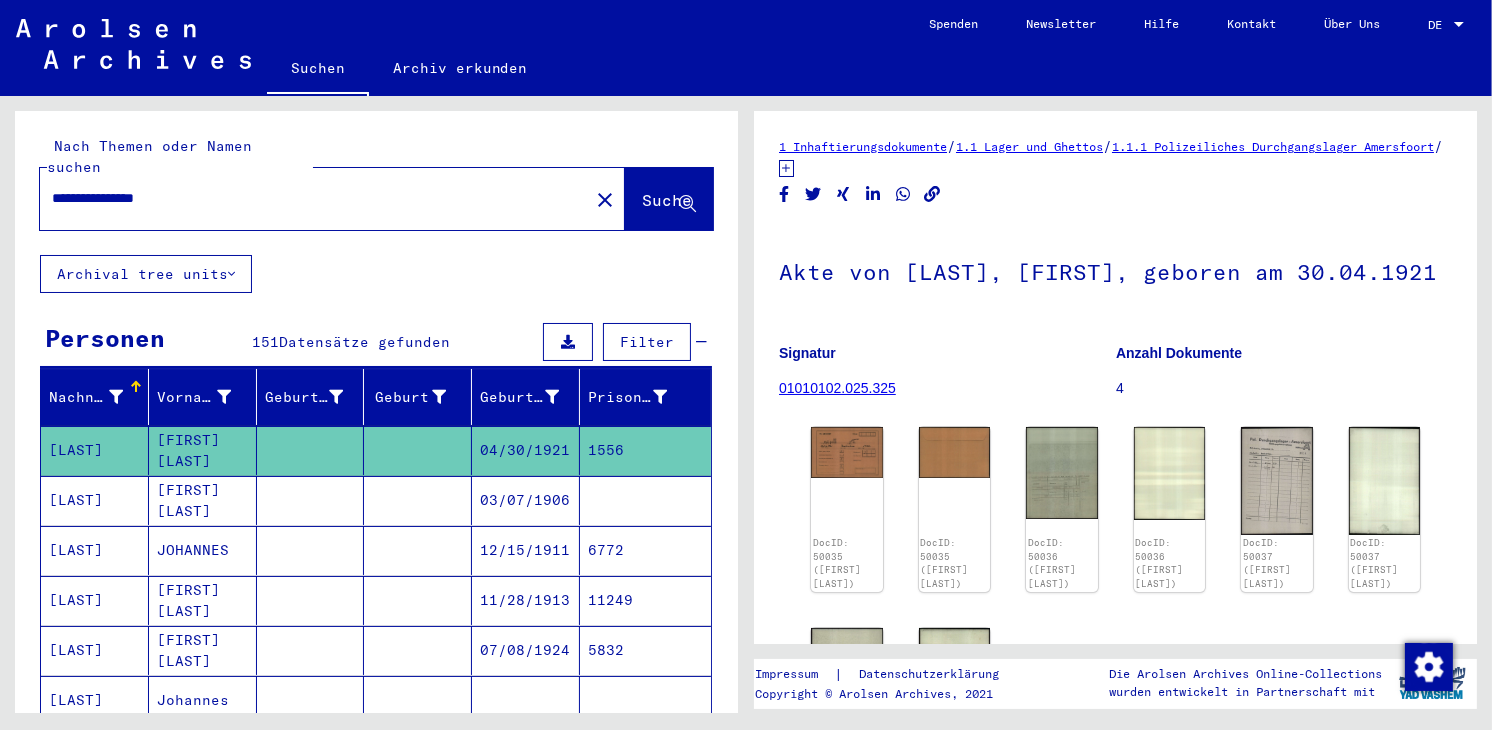 click on "11/28/1913" at bounding box center [526, 650] 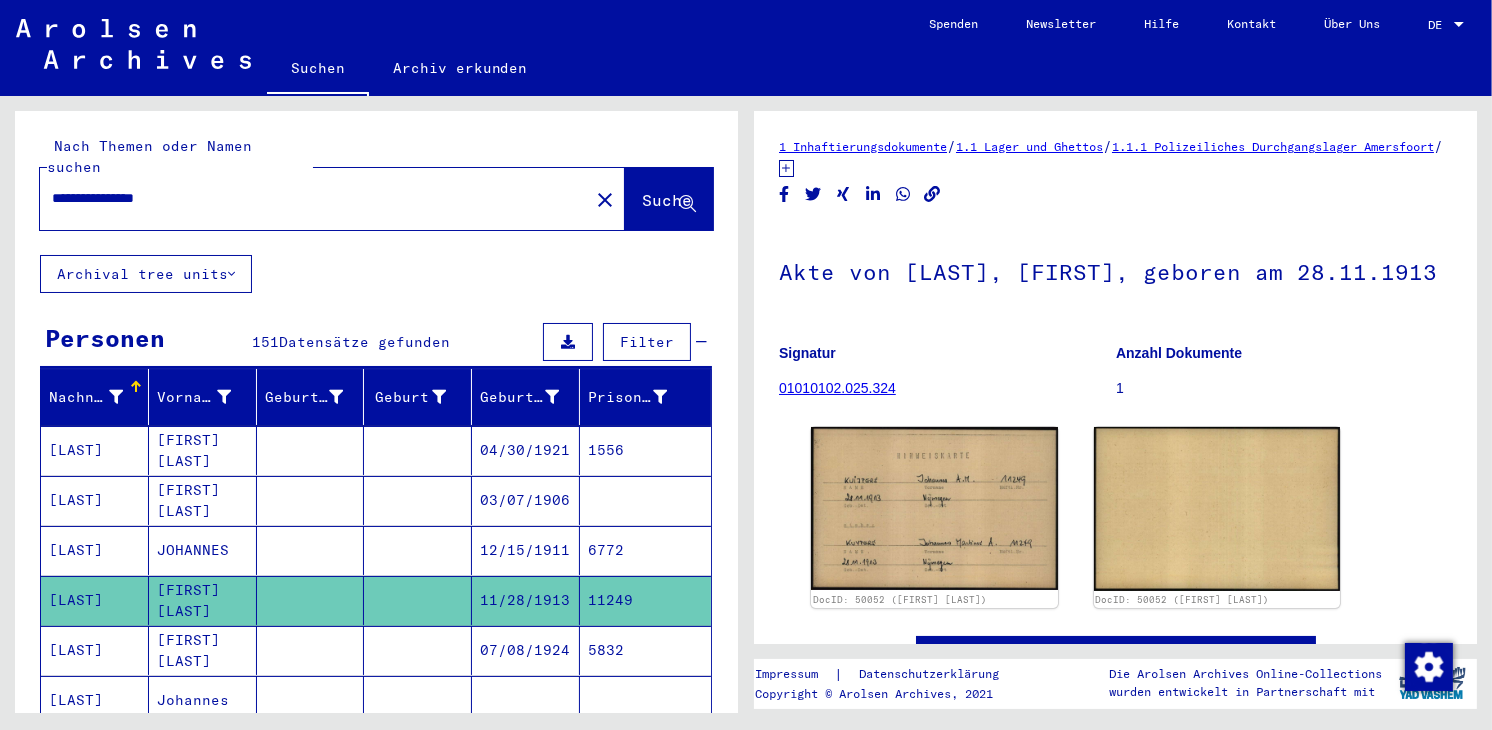 scroll, scrollTop: 0, scrollLeft: 0, axis: both 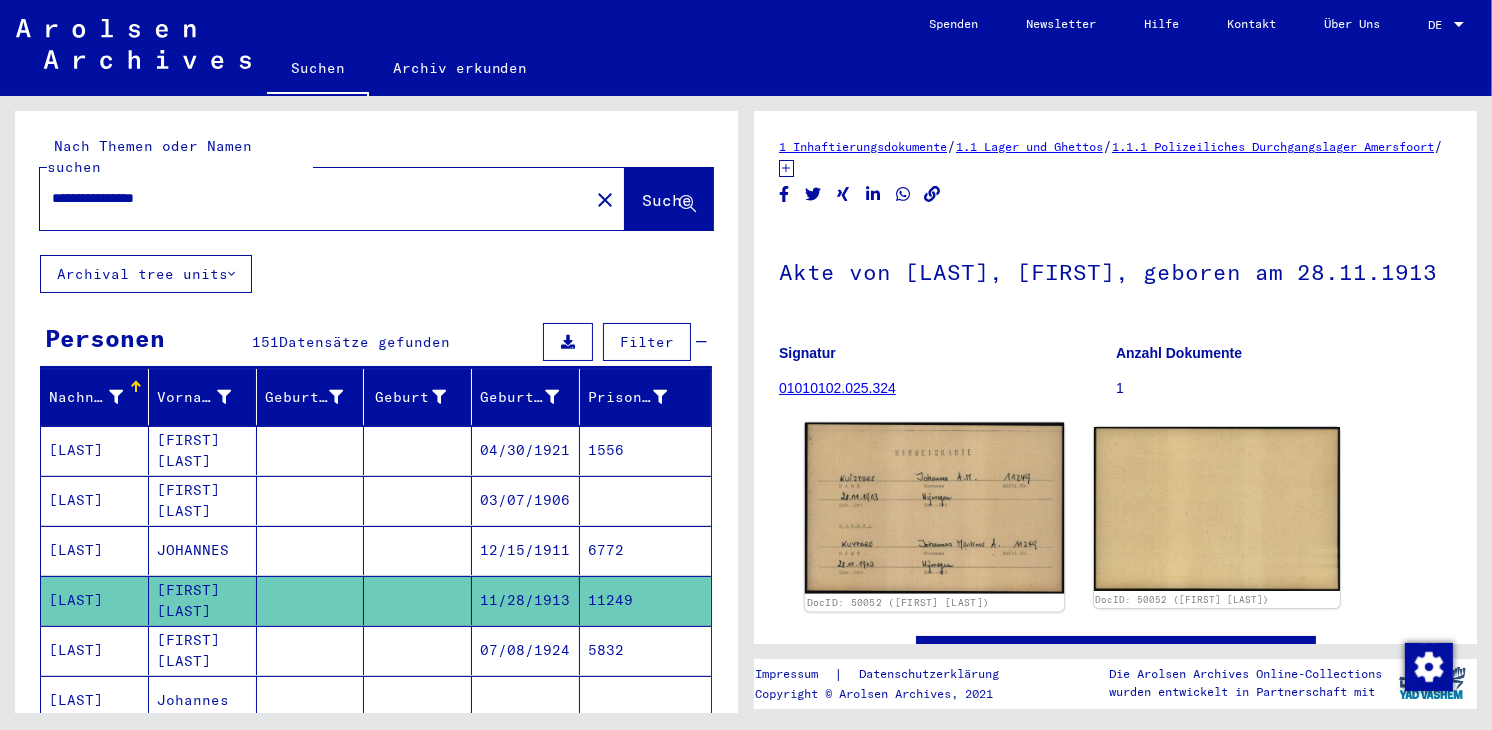 click 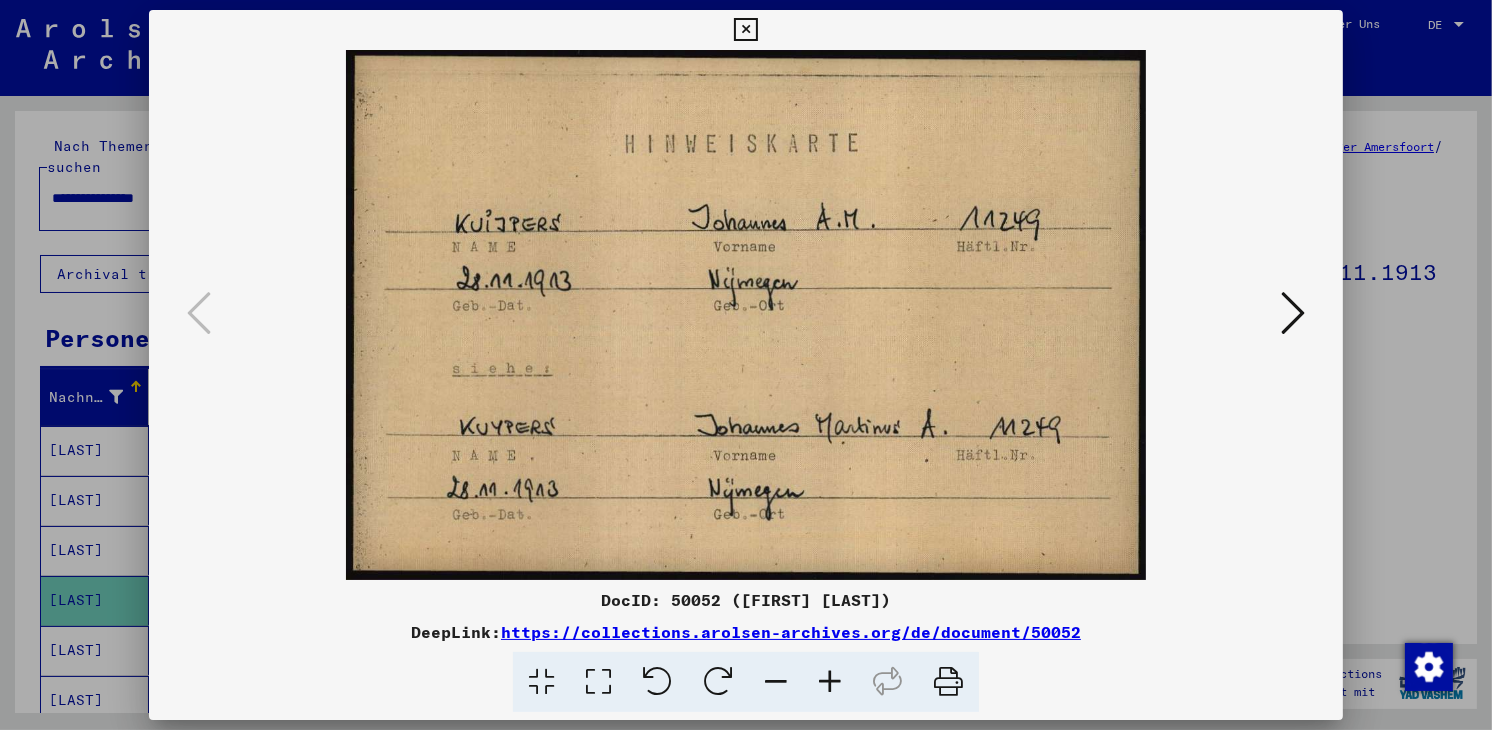 click at bounding box center (745, 30) 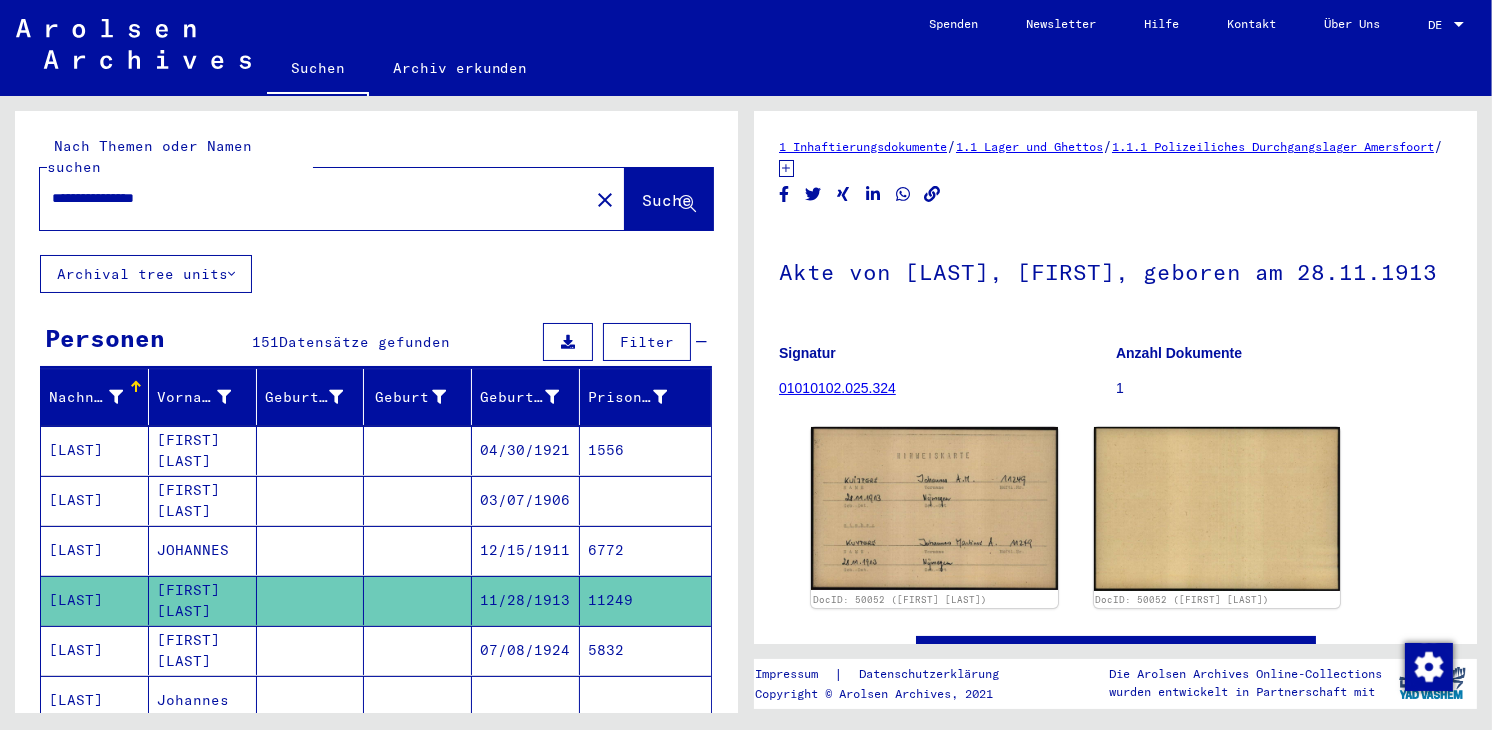 click on "12/15/1911" at bounding box center (526, 600) 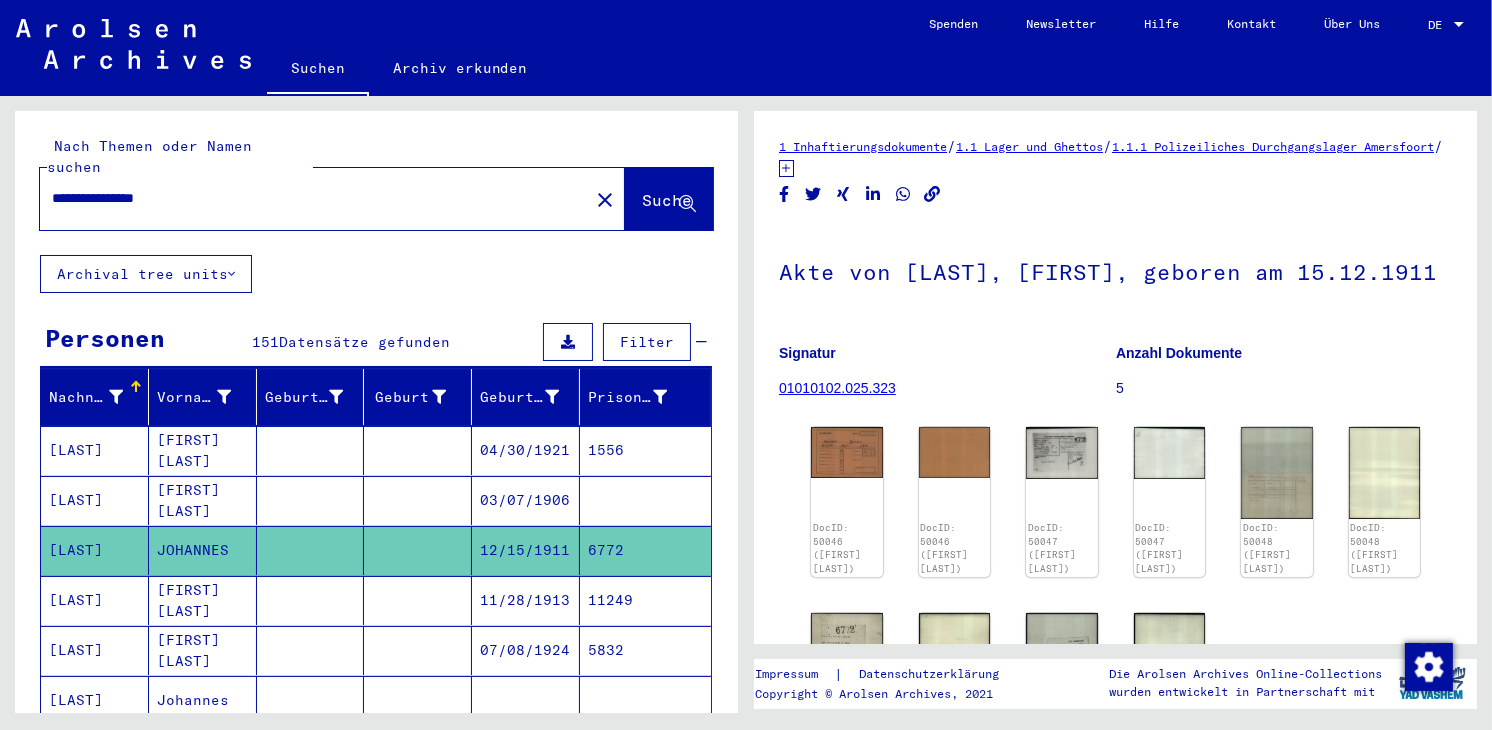 scroll, scrollTop: 0, scrollLeft: 0, axis: both 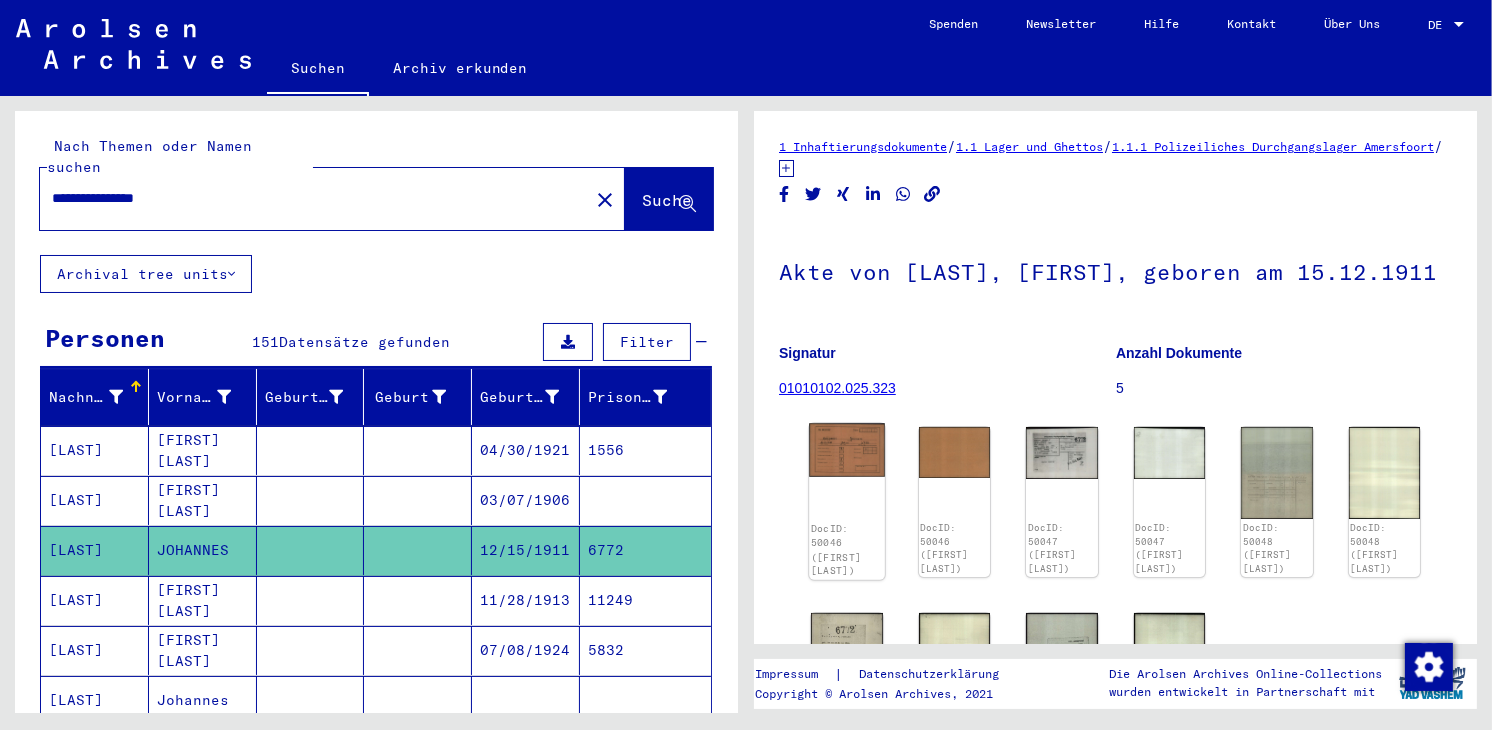 click on "DocID: 50046 ([FIRST] [LAST])" 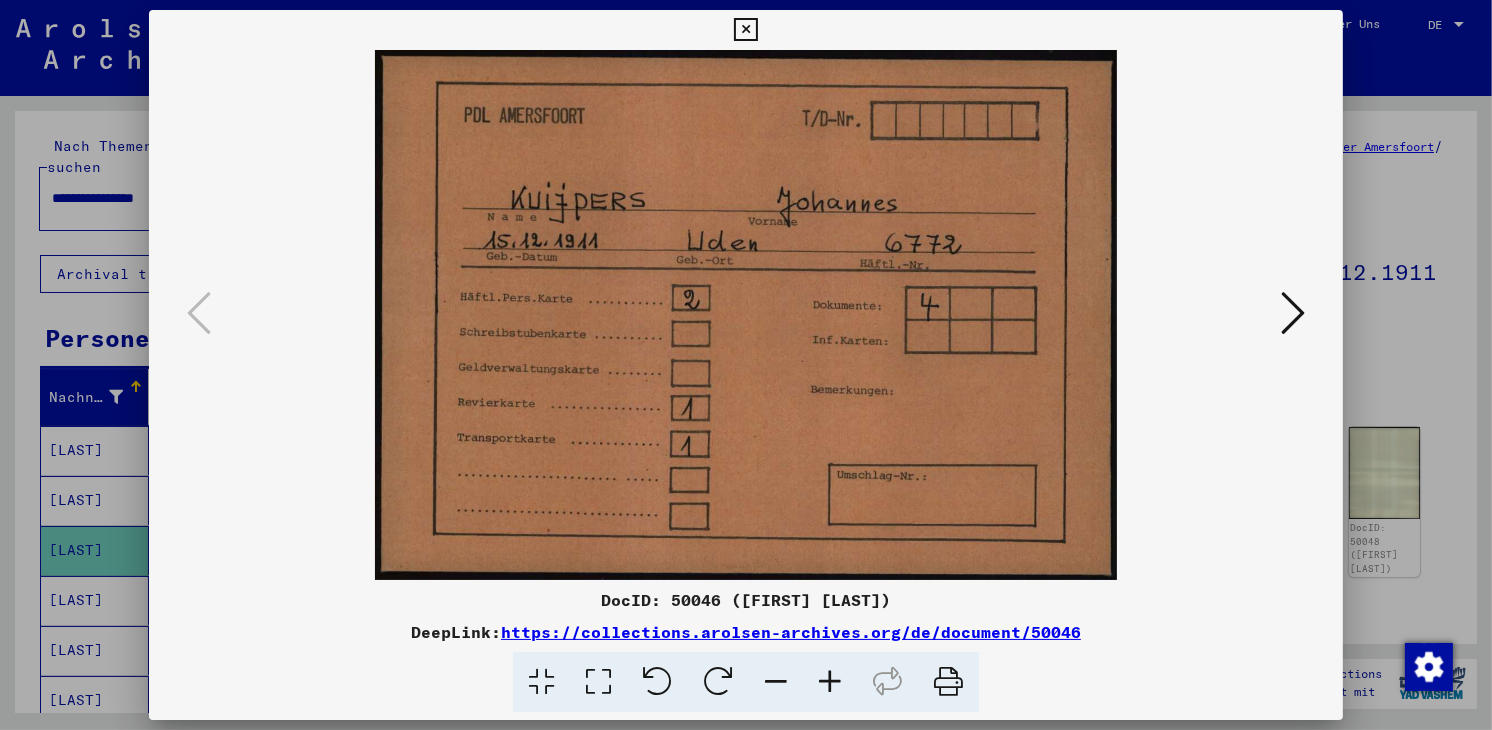 click at bounding box center [745, 30] 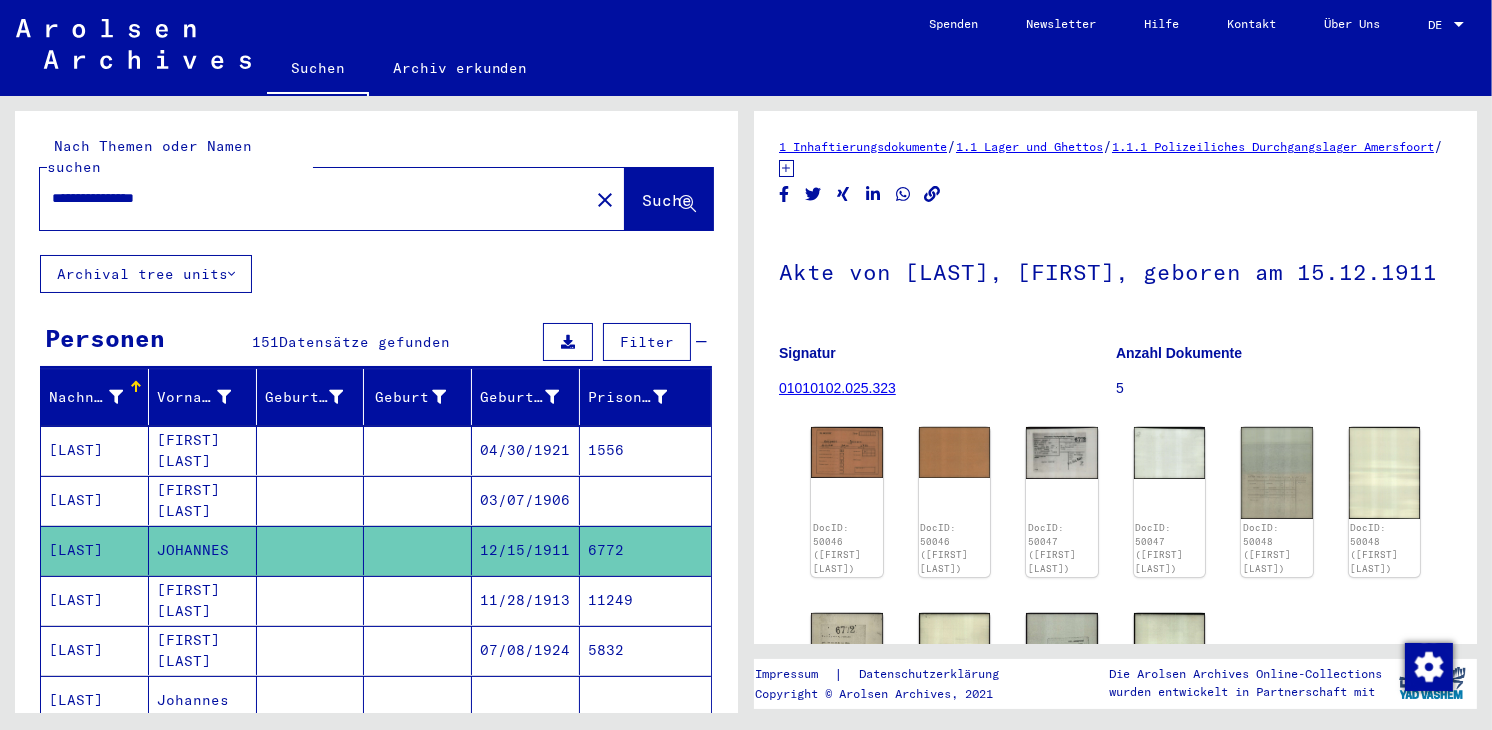 click on "03/07/1906" at bounding box center [526, 550] 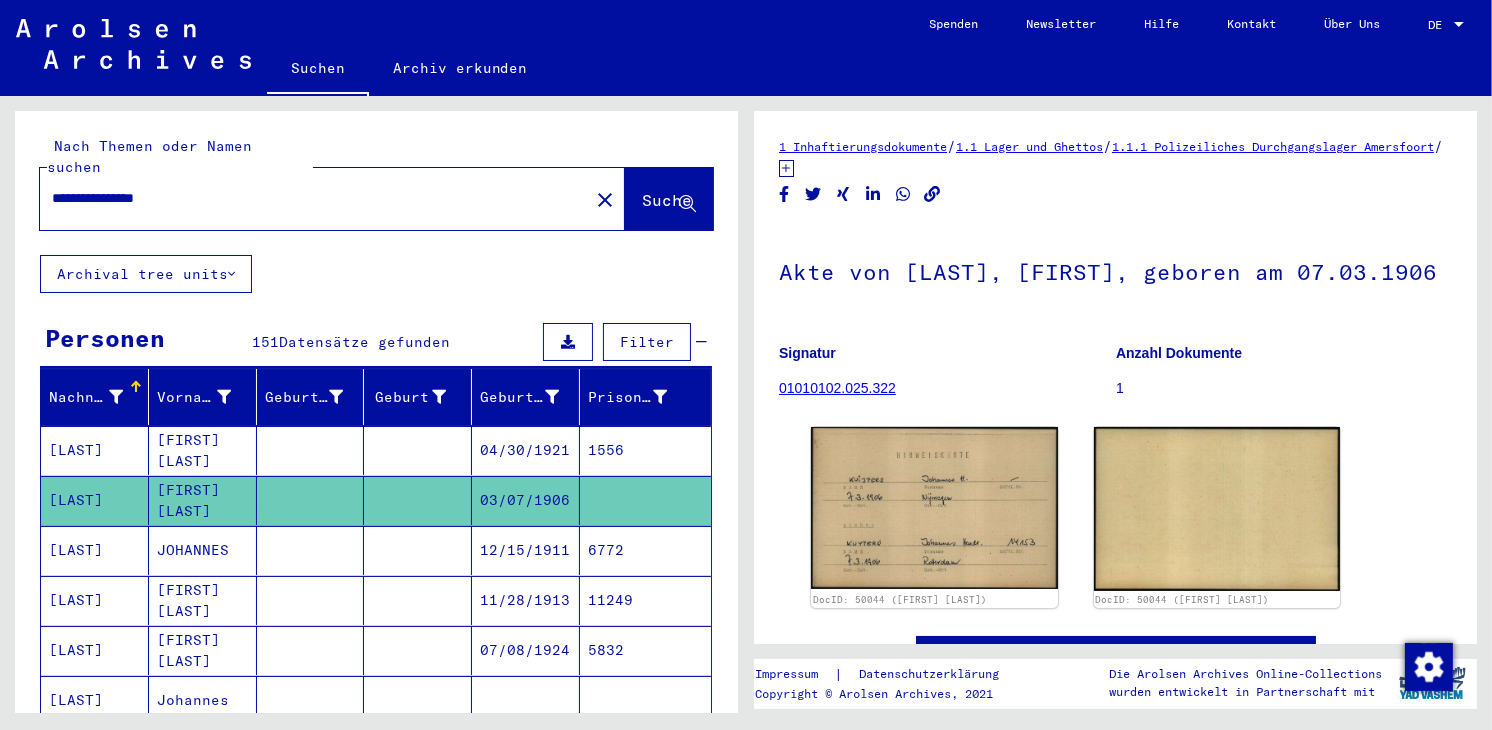 scroll, scrollTop: 0, scrollLeft: 0, axis: both 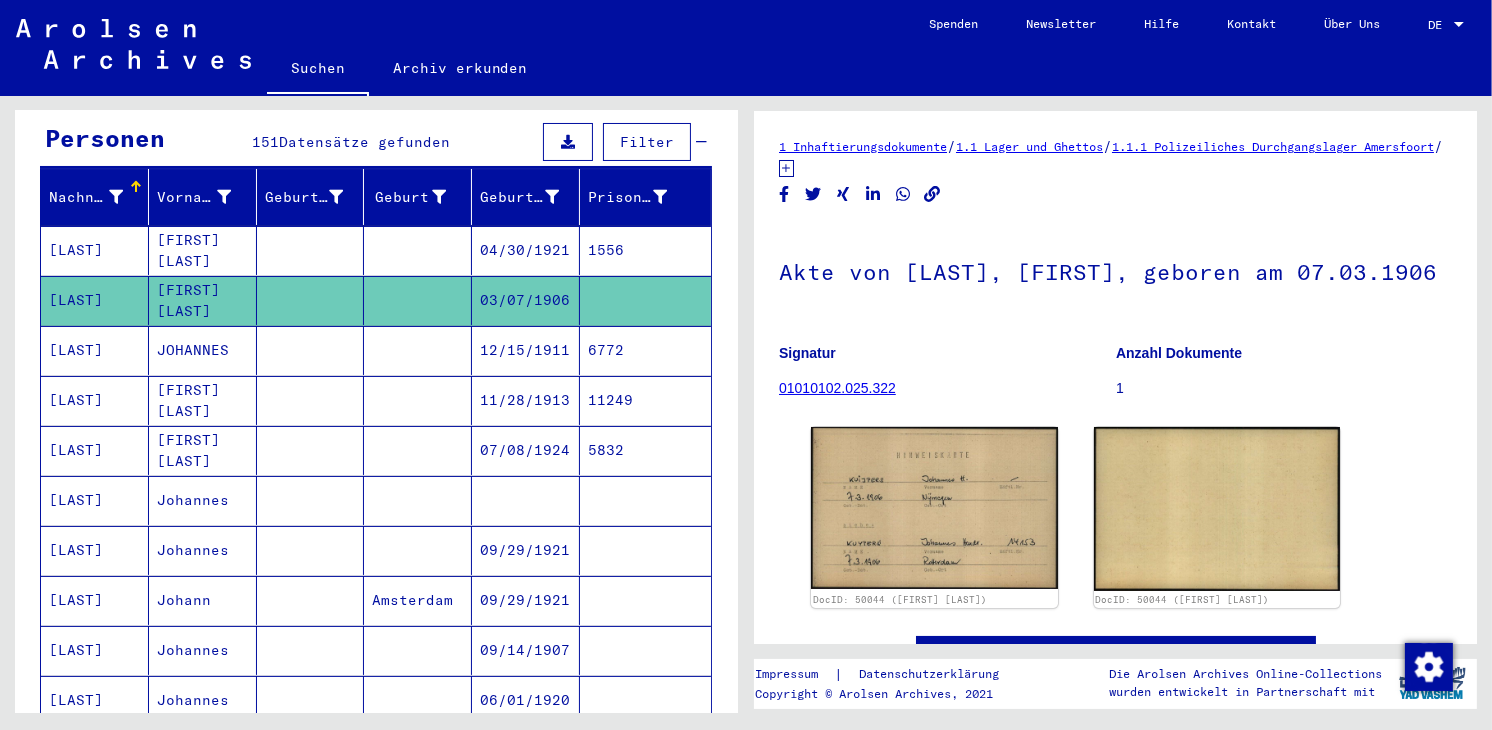 click on "09/29/1921" at bounding box center [526, 600] 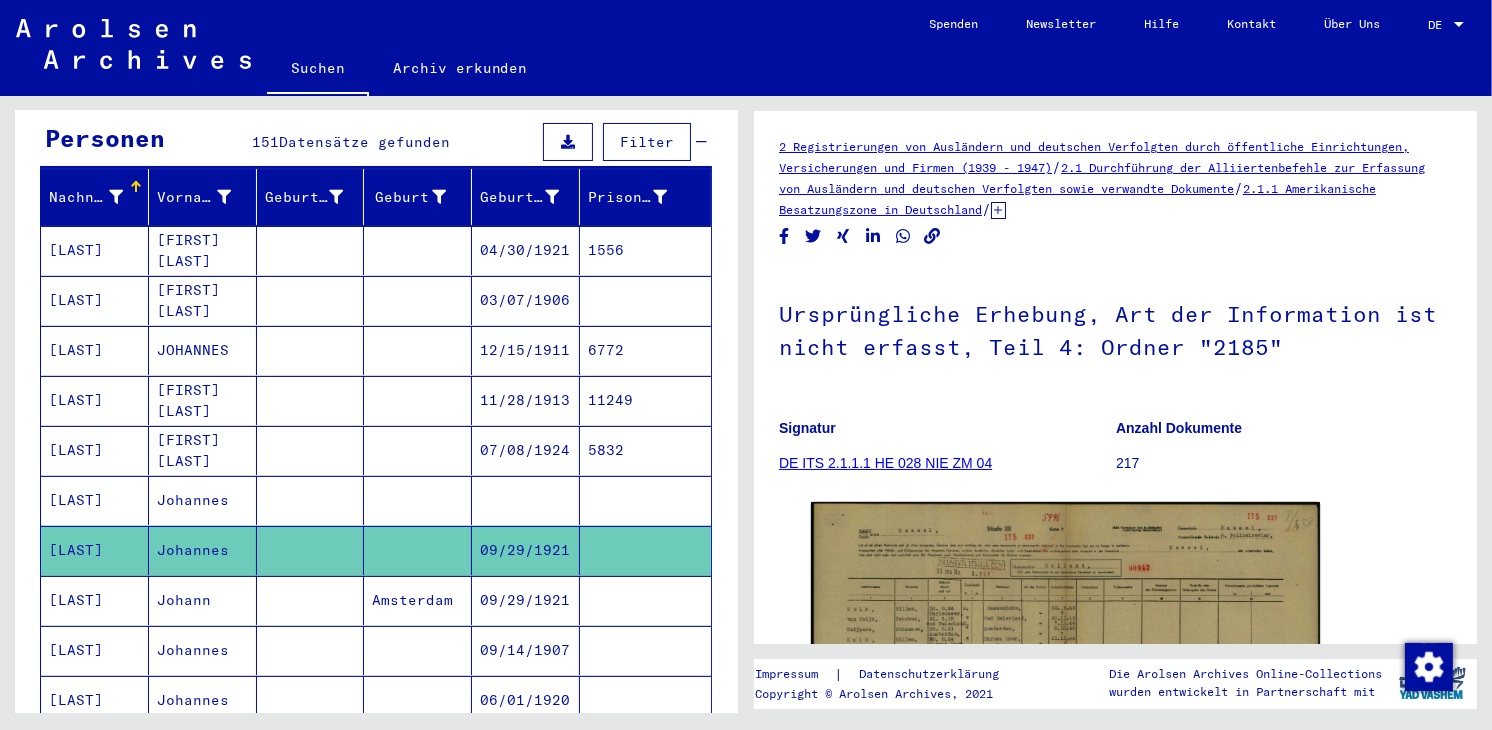 scroll, scrollTop: 0, scrollLeft: 0, axis: both 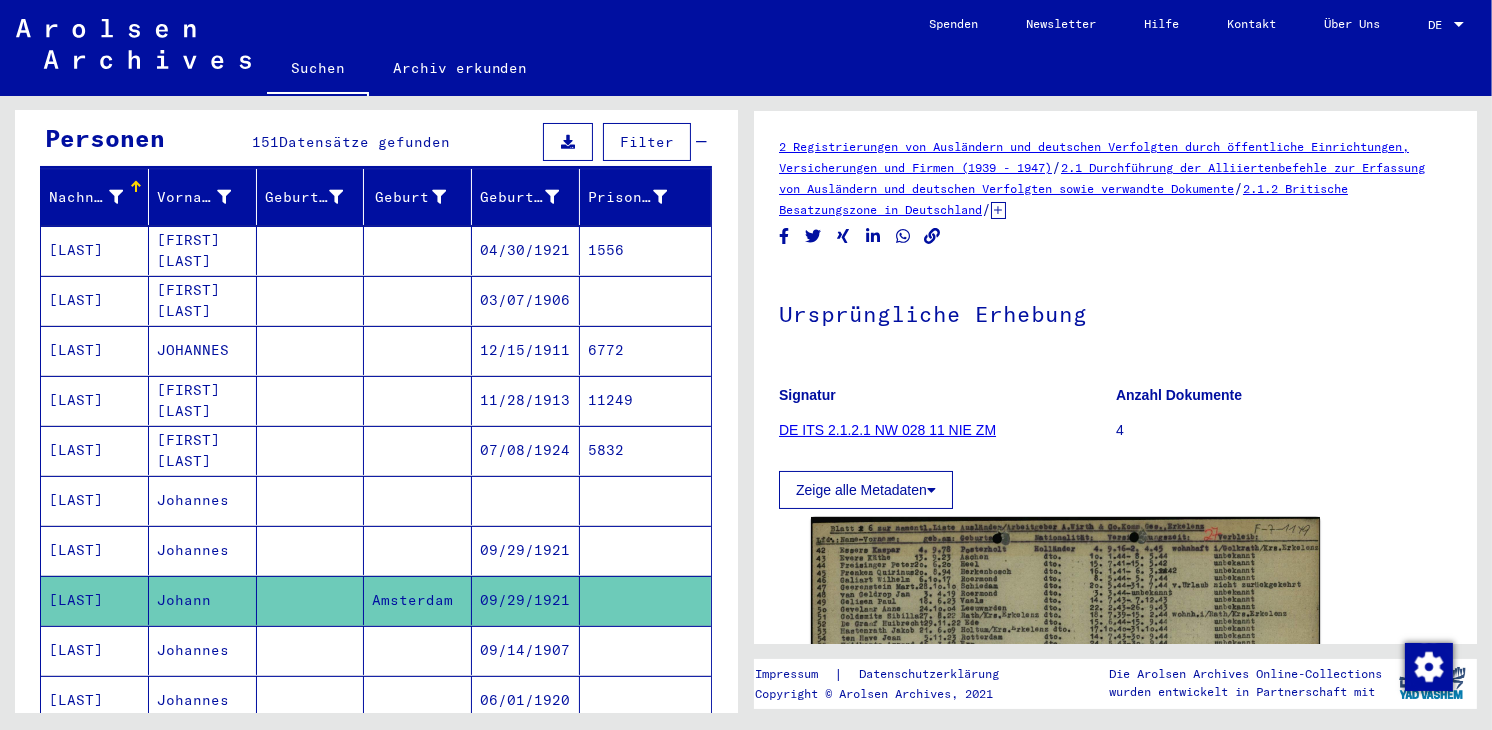 click on "09/14/1907" at bounding box center [526, 700] 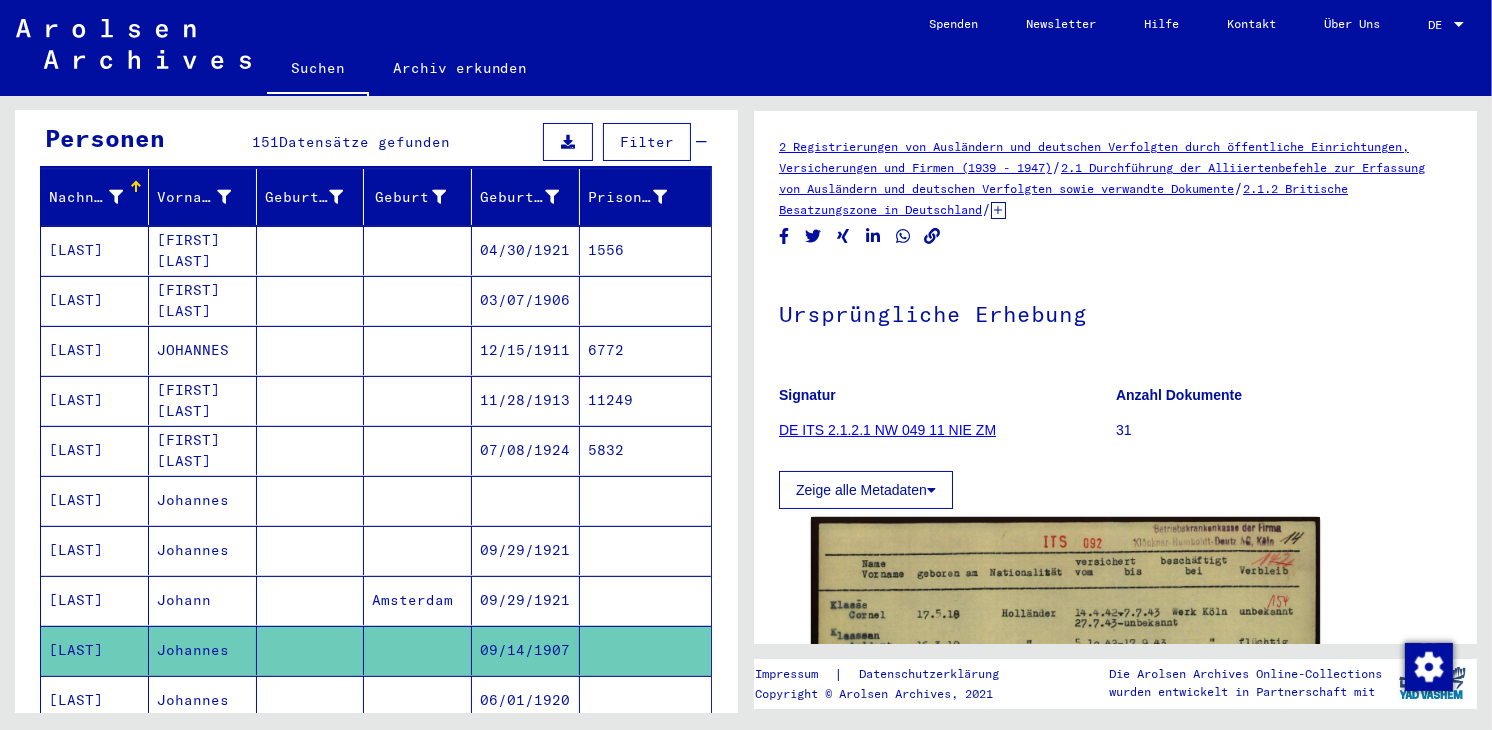 scroll, scrollTop: 0, scrollLeft: 0, axis: both 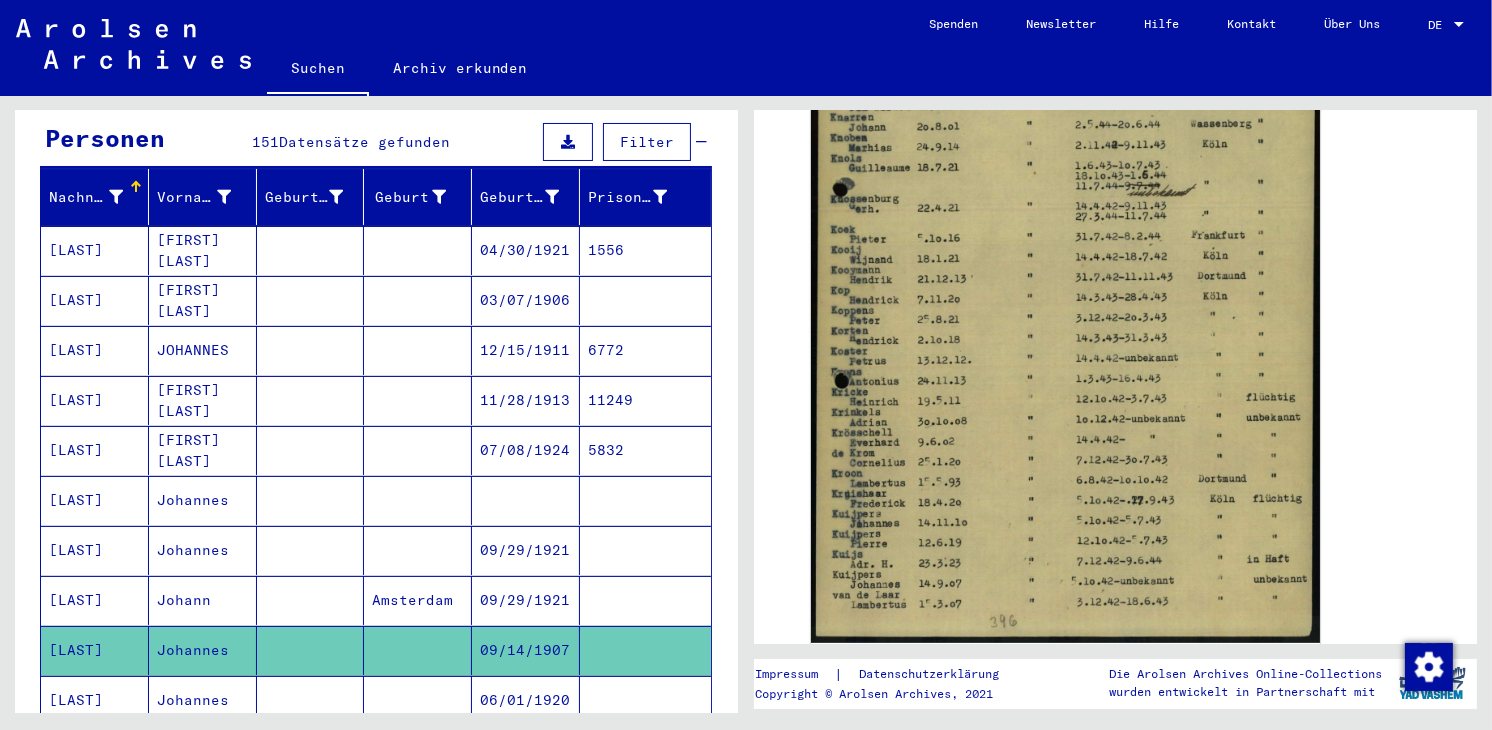 click on "06/01/1920" at bounding box center [526, 750] 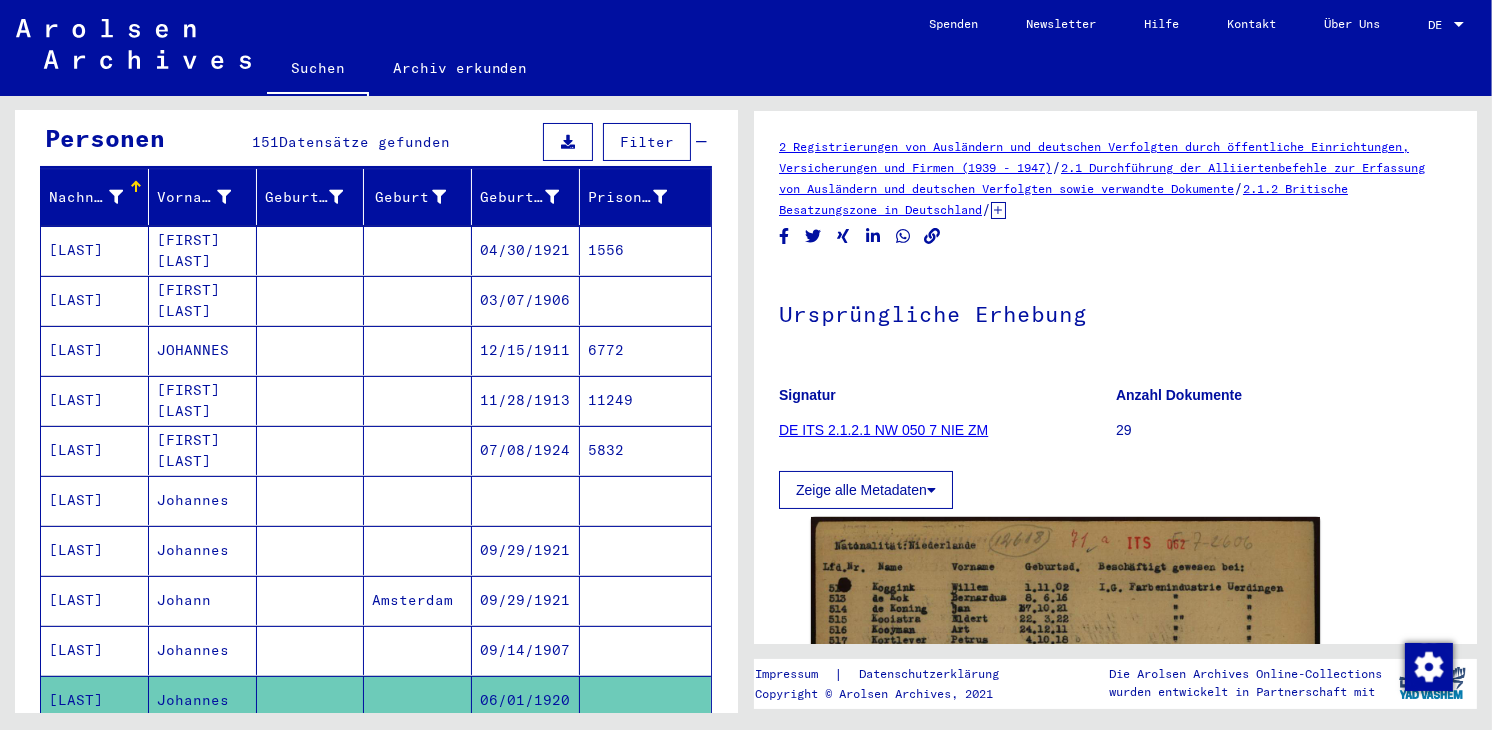 scroll, scrollTop: 0, scrollLeft: 0, axis: both 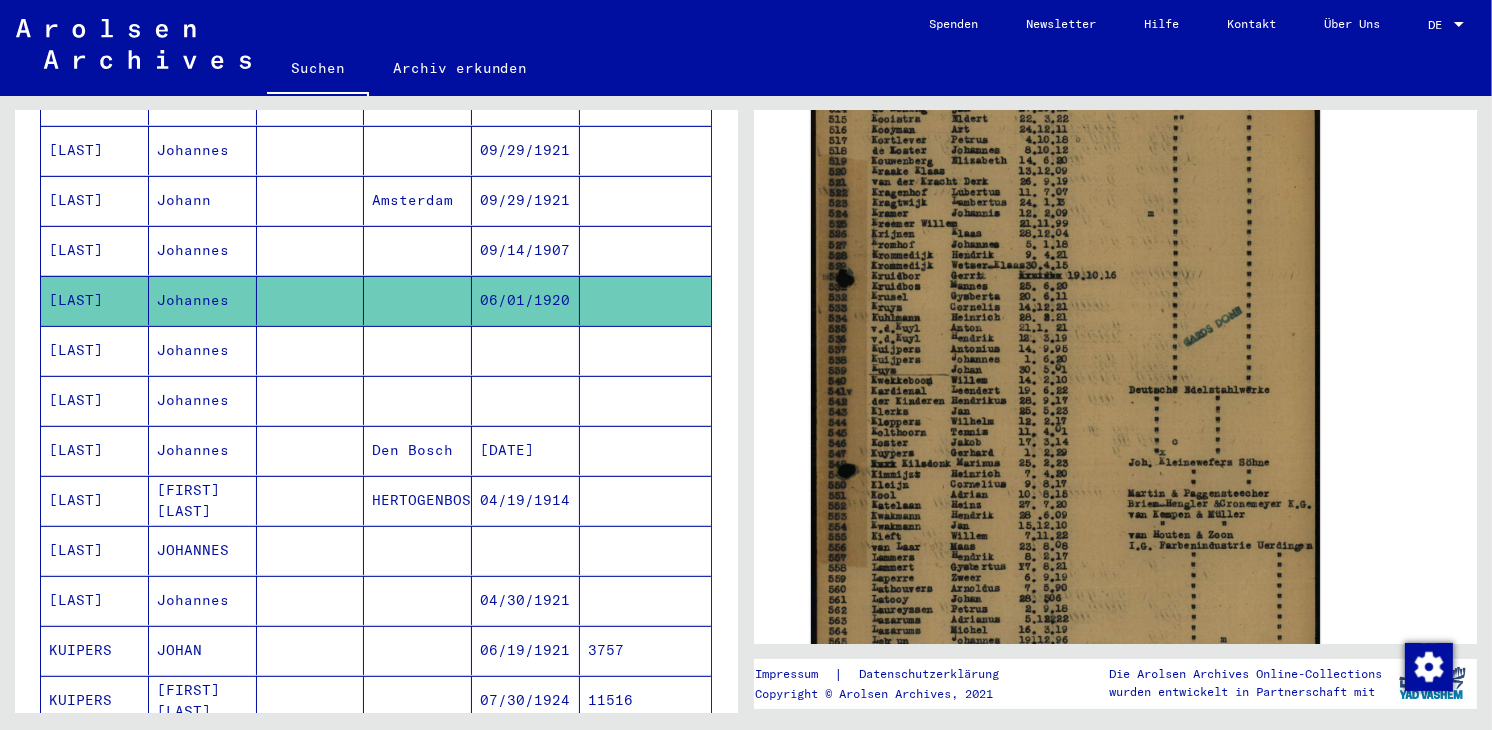 click on "04/30/1921" at bounding box center (526, 650) 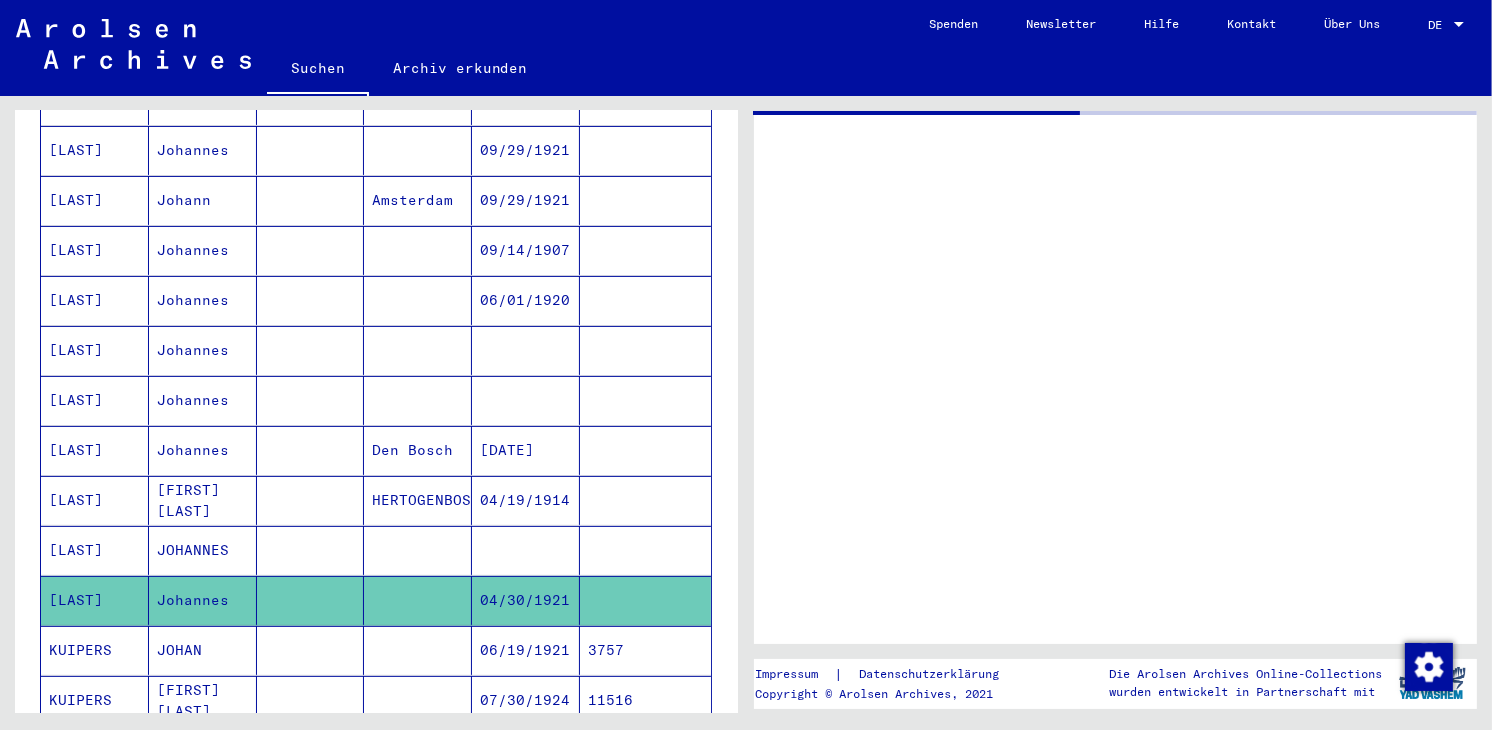 scroll, scrollTop: 0, scrollLeft: 0, axis: both 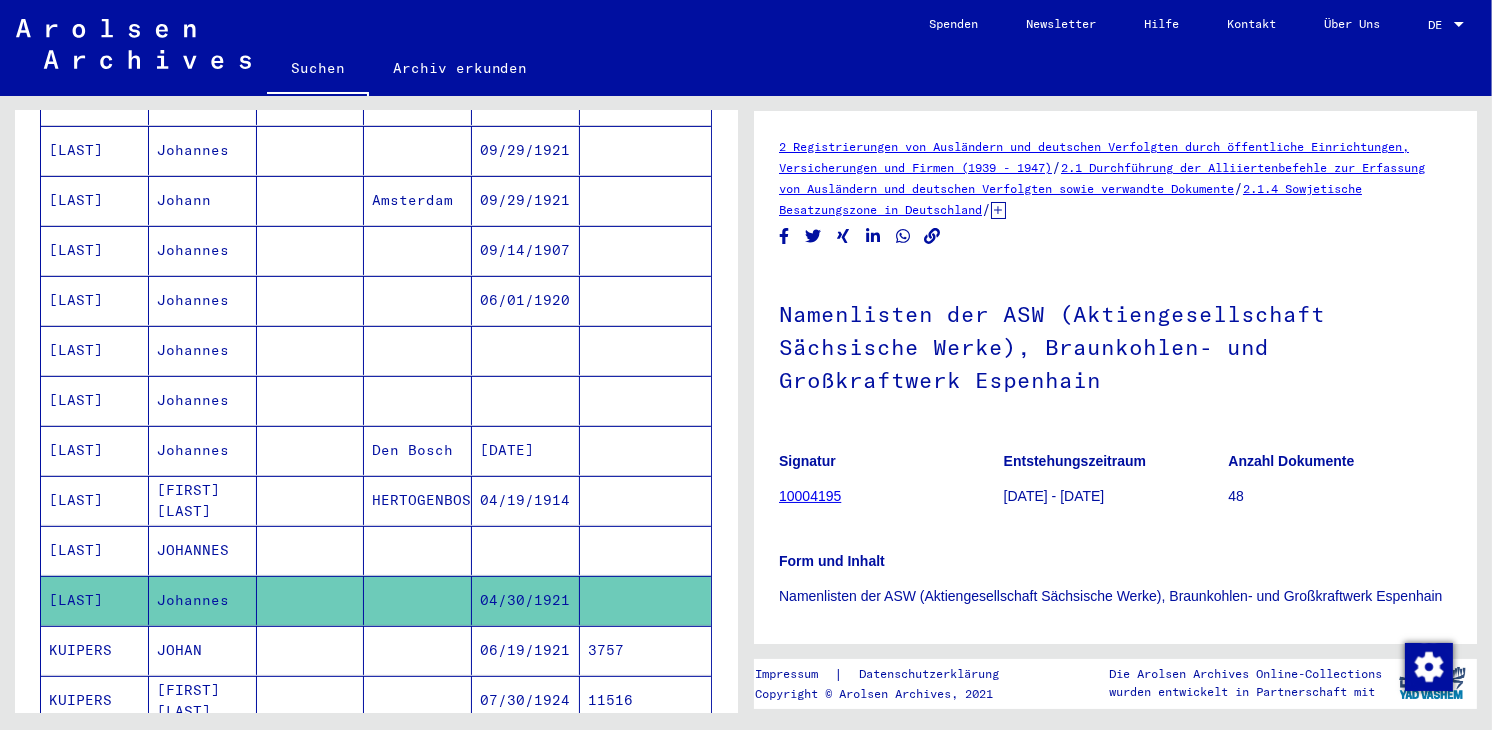 click on "04/30/1921" 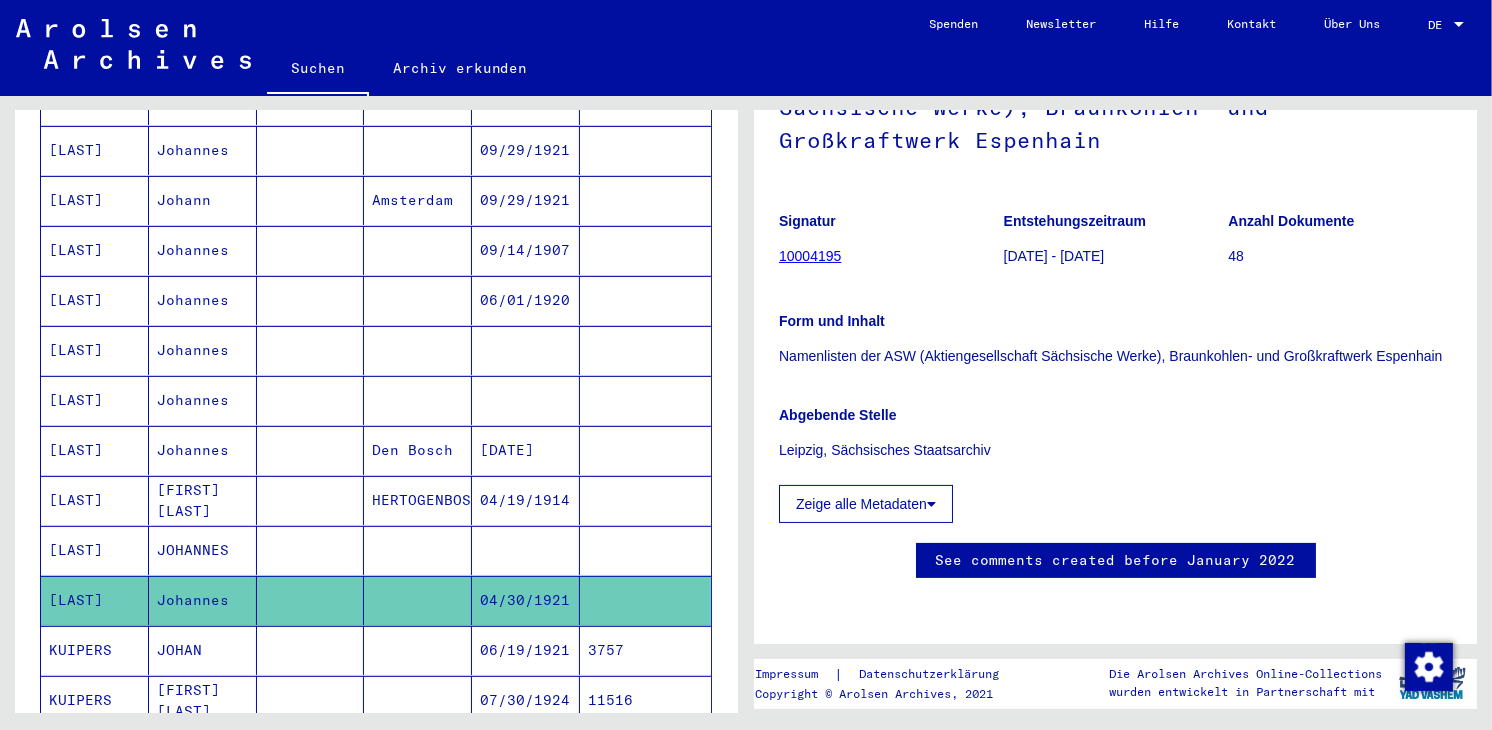 scroll, scrollTop: 300, scrollLeft: 0, axis: vertical 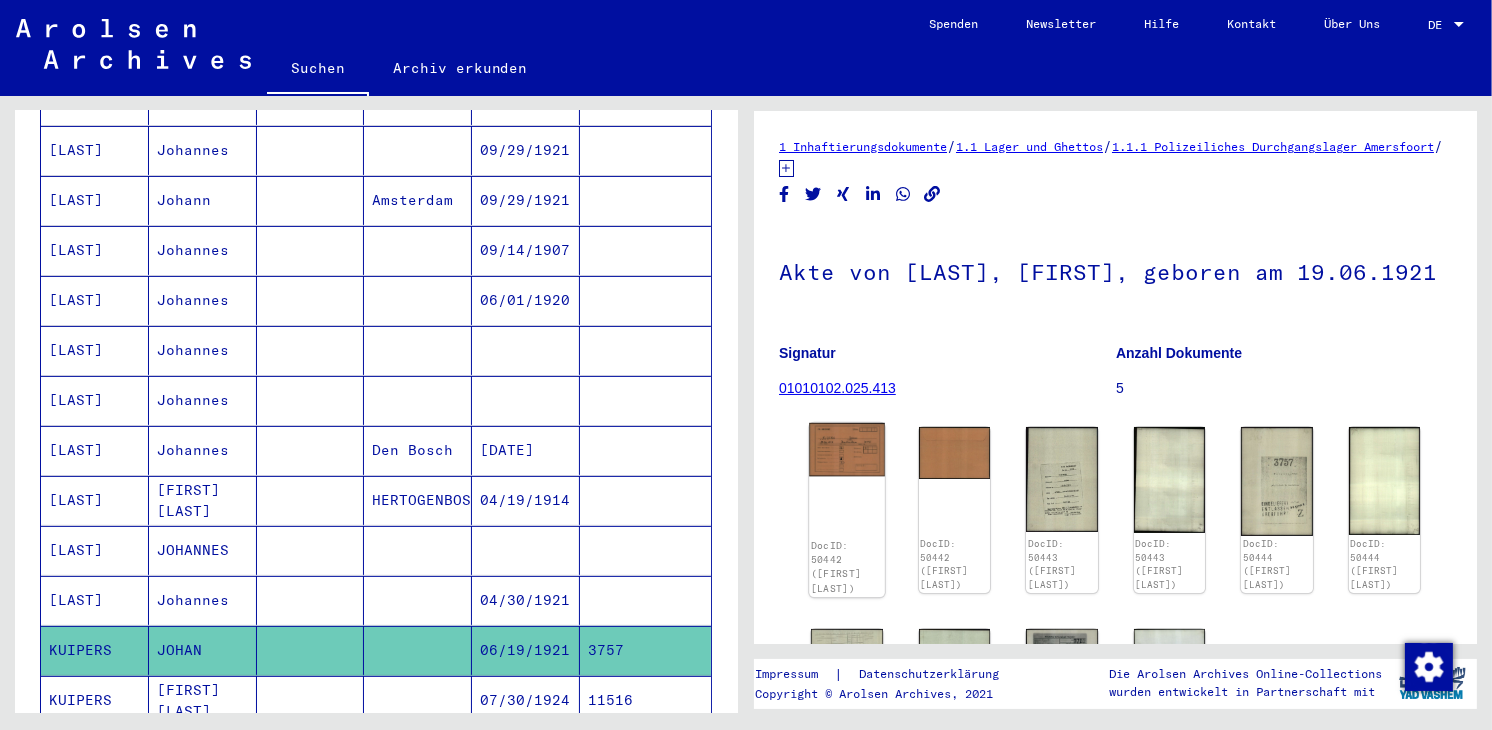 click 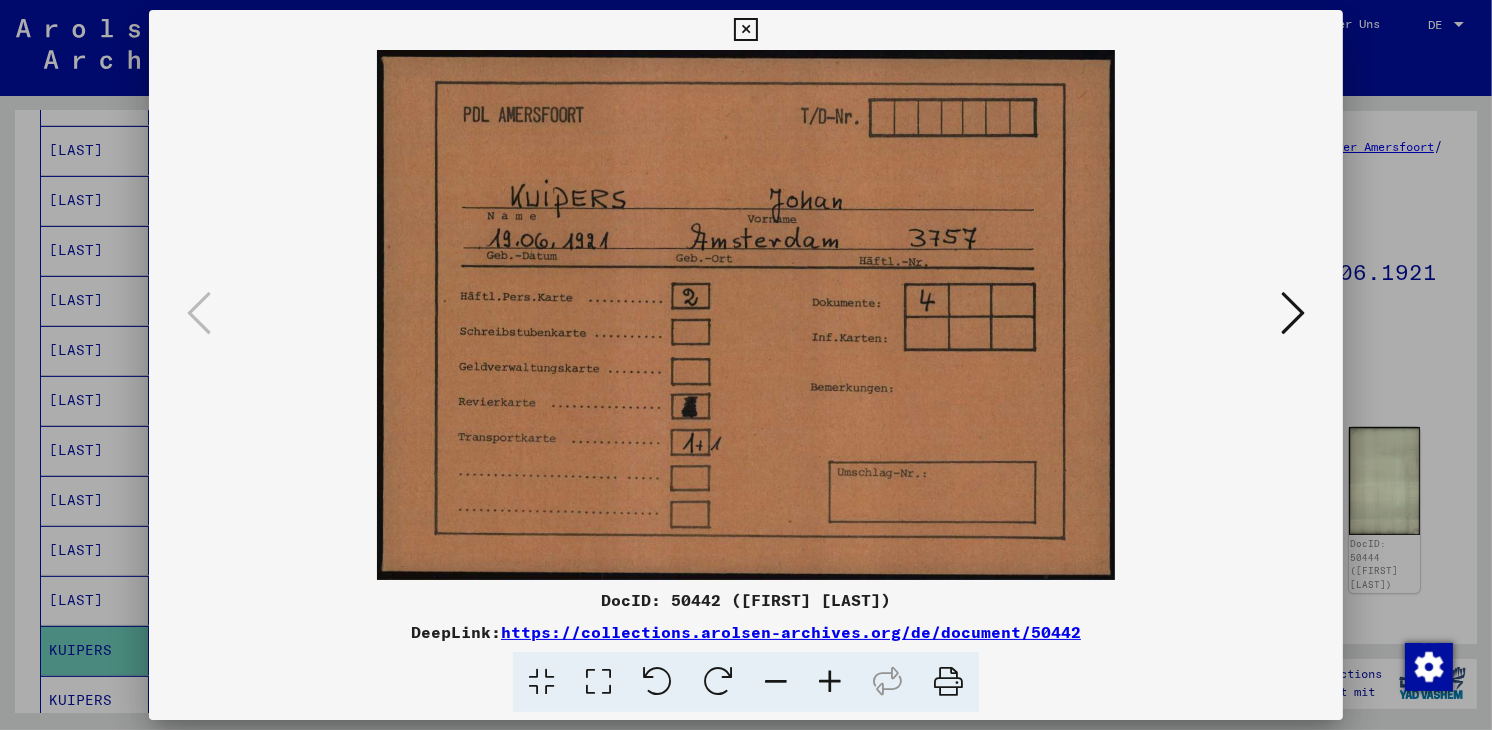 click at bounding box center [1293, 313] 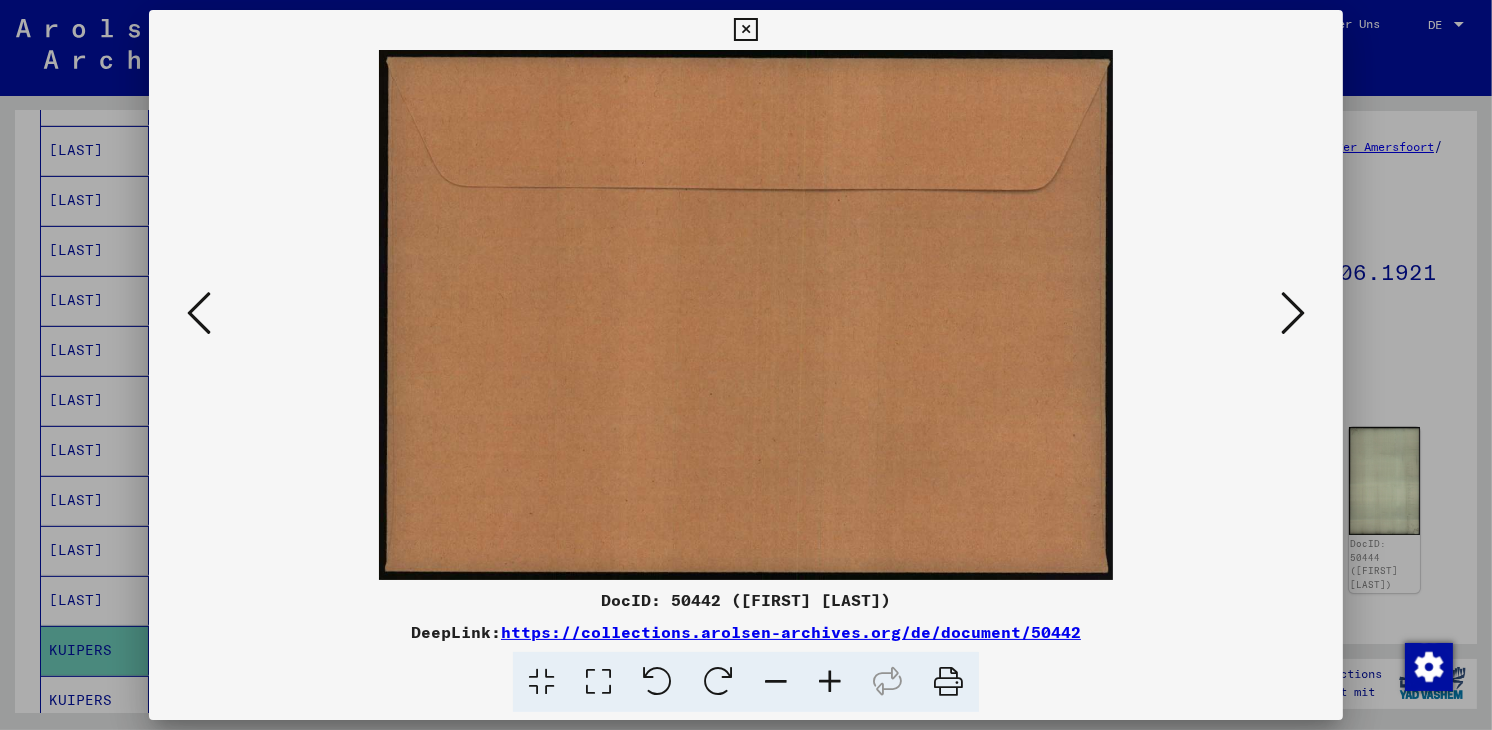 click at bounding box center (1293, 314) 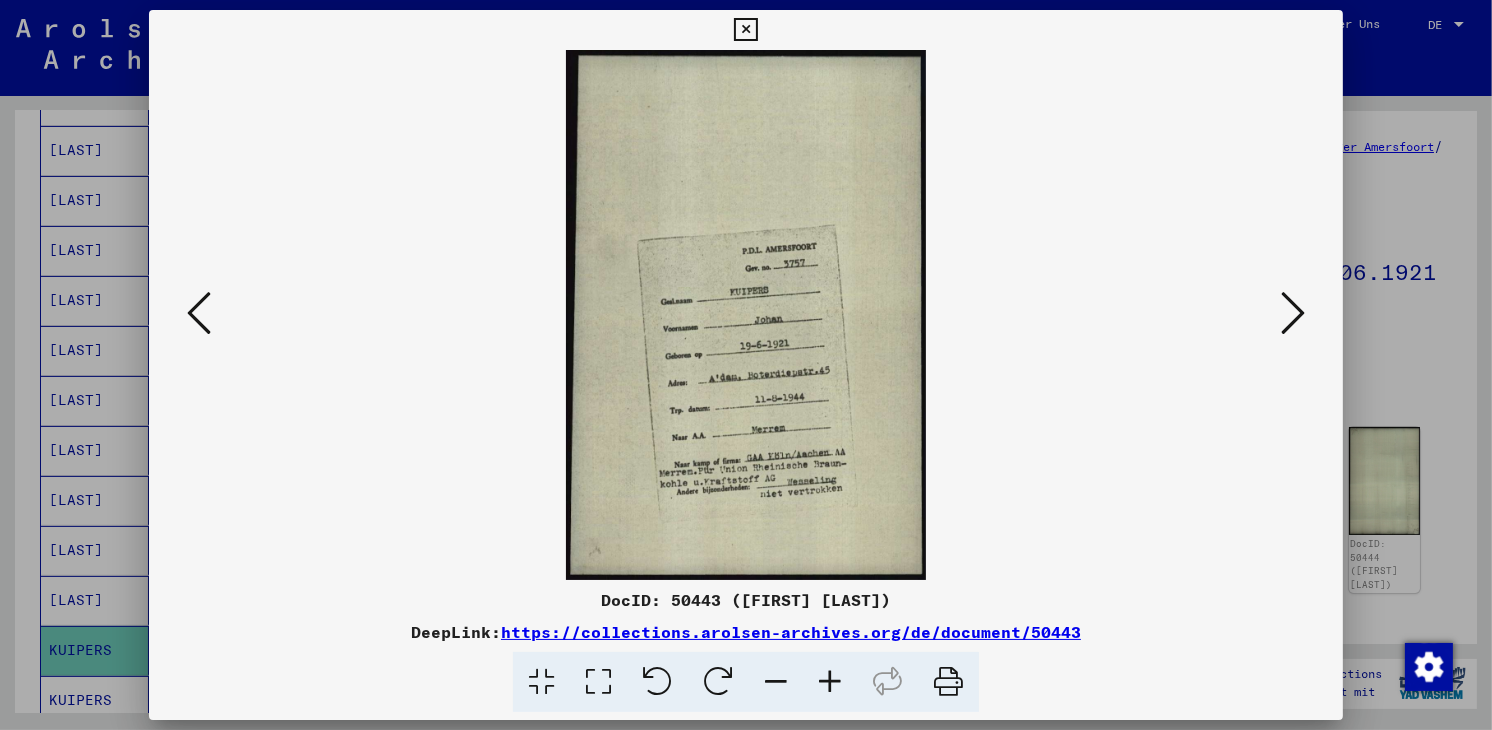 click at bounding box center (830, 682) 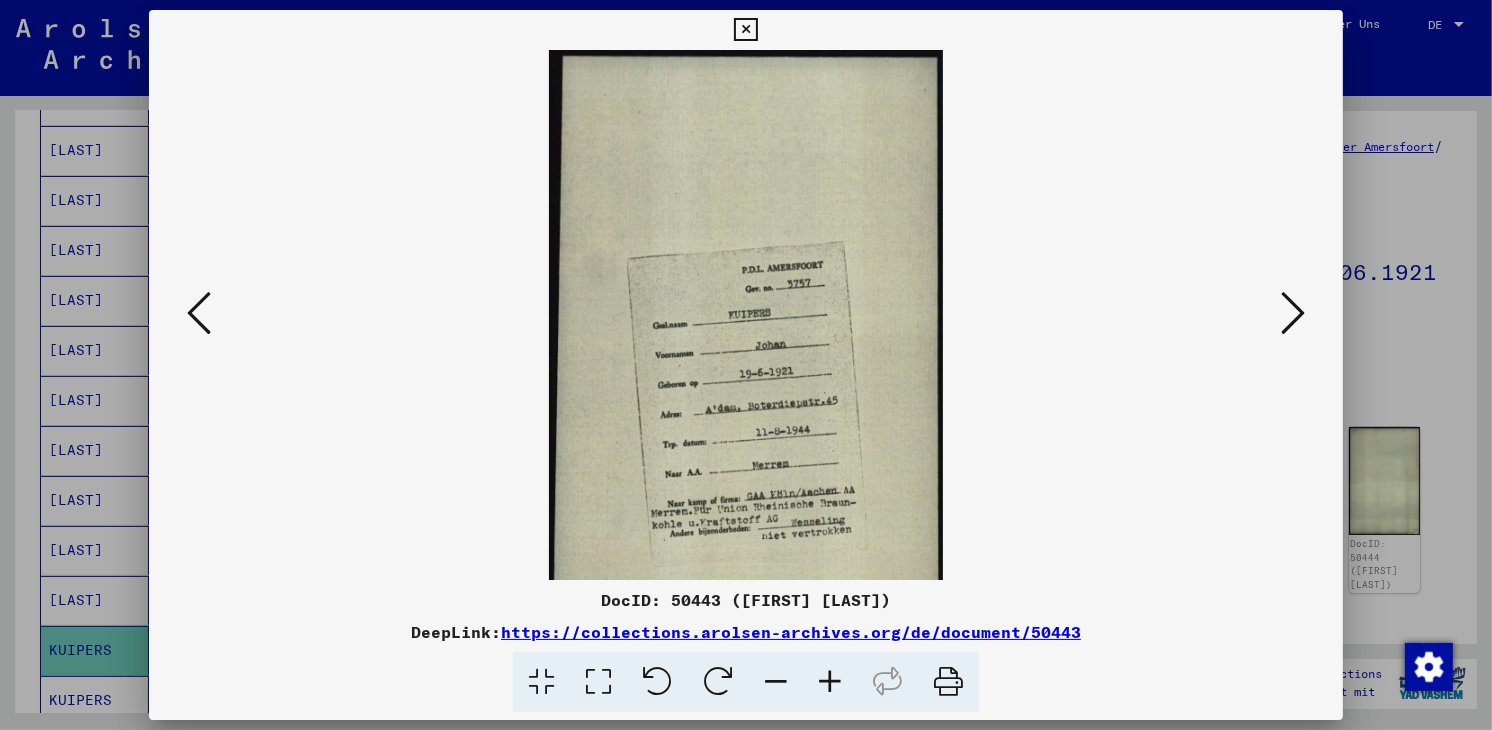 click at bounding box center (830, 682) 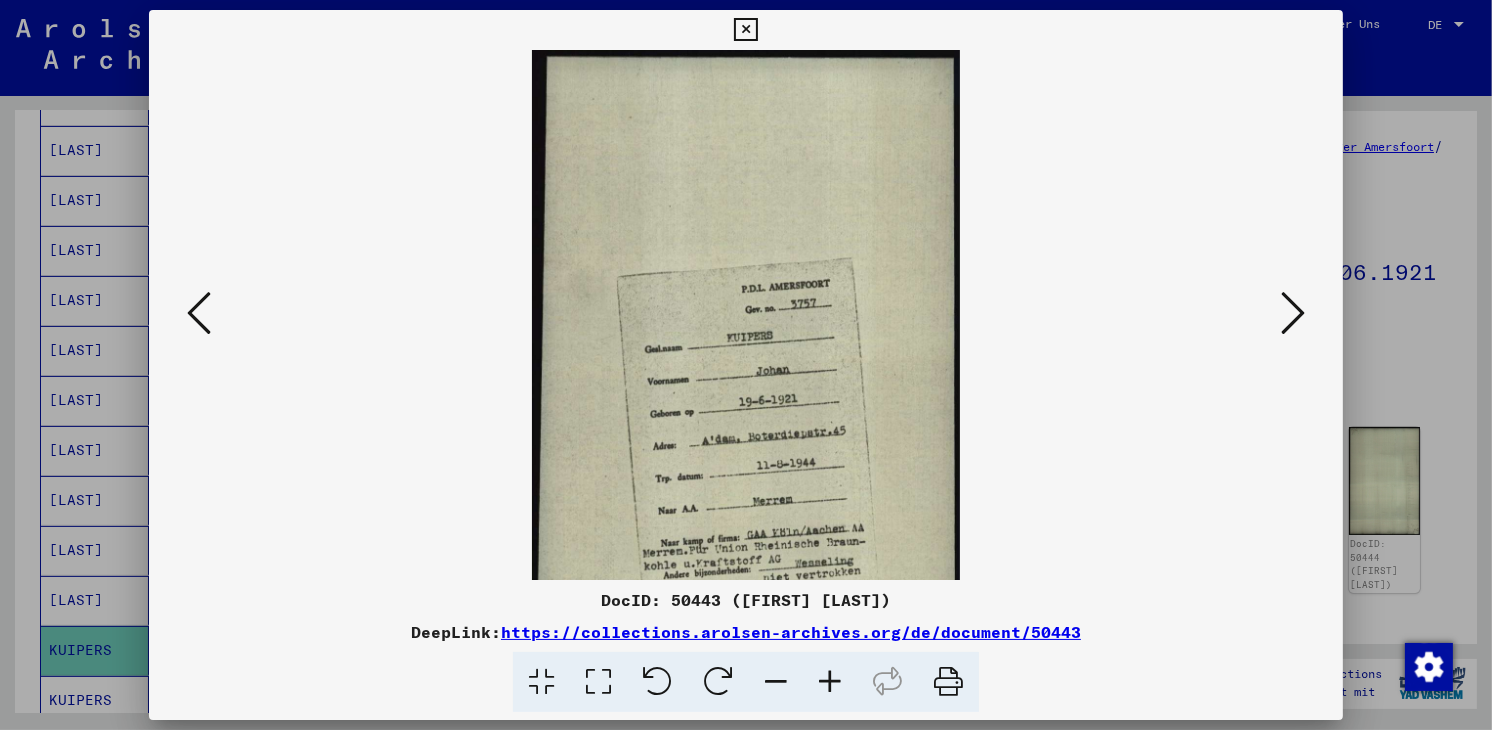 click at bounding box center [830, 682] 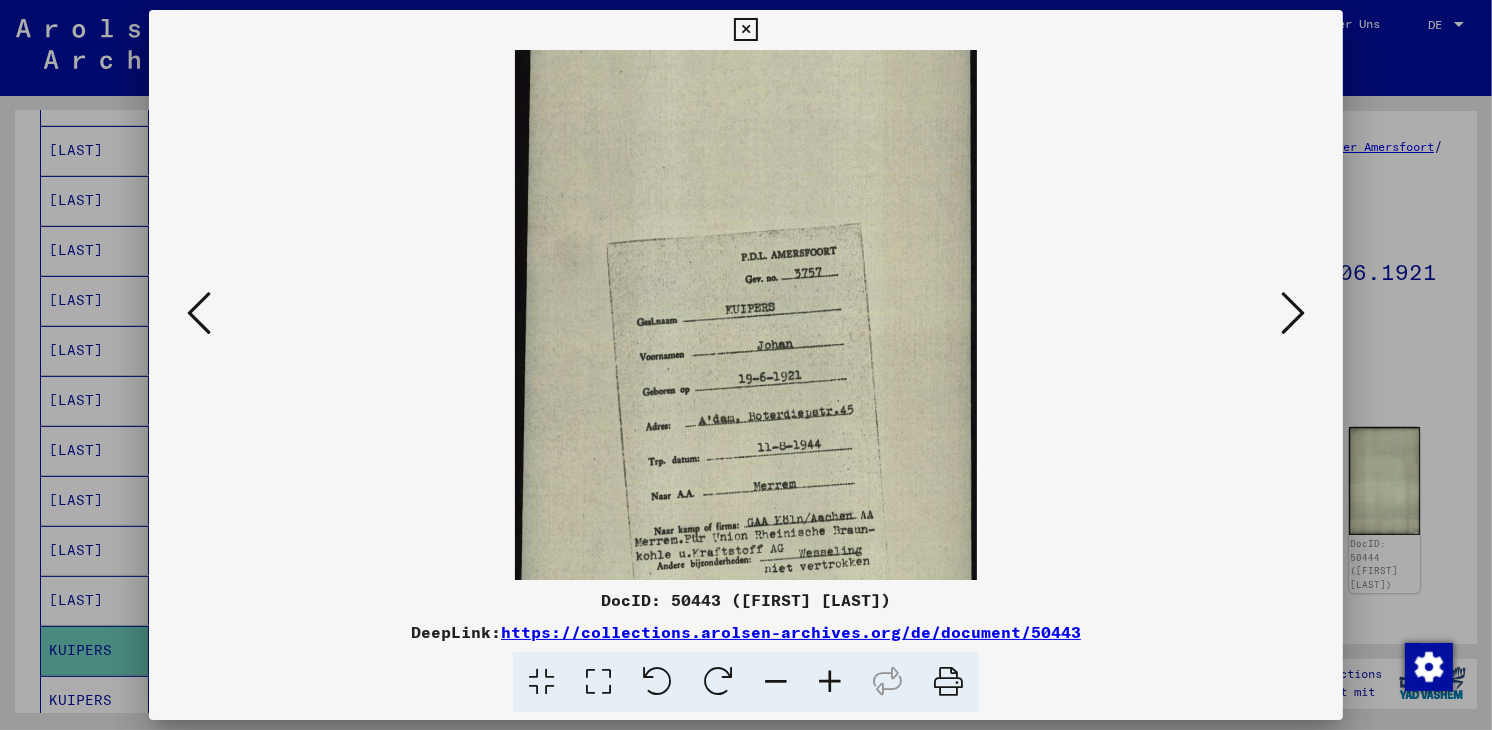 scroll, scrollTop: 82, scrollLeft: 0, axis: vertical 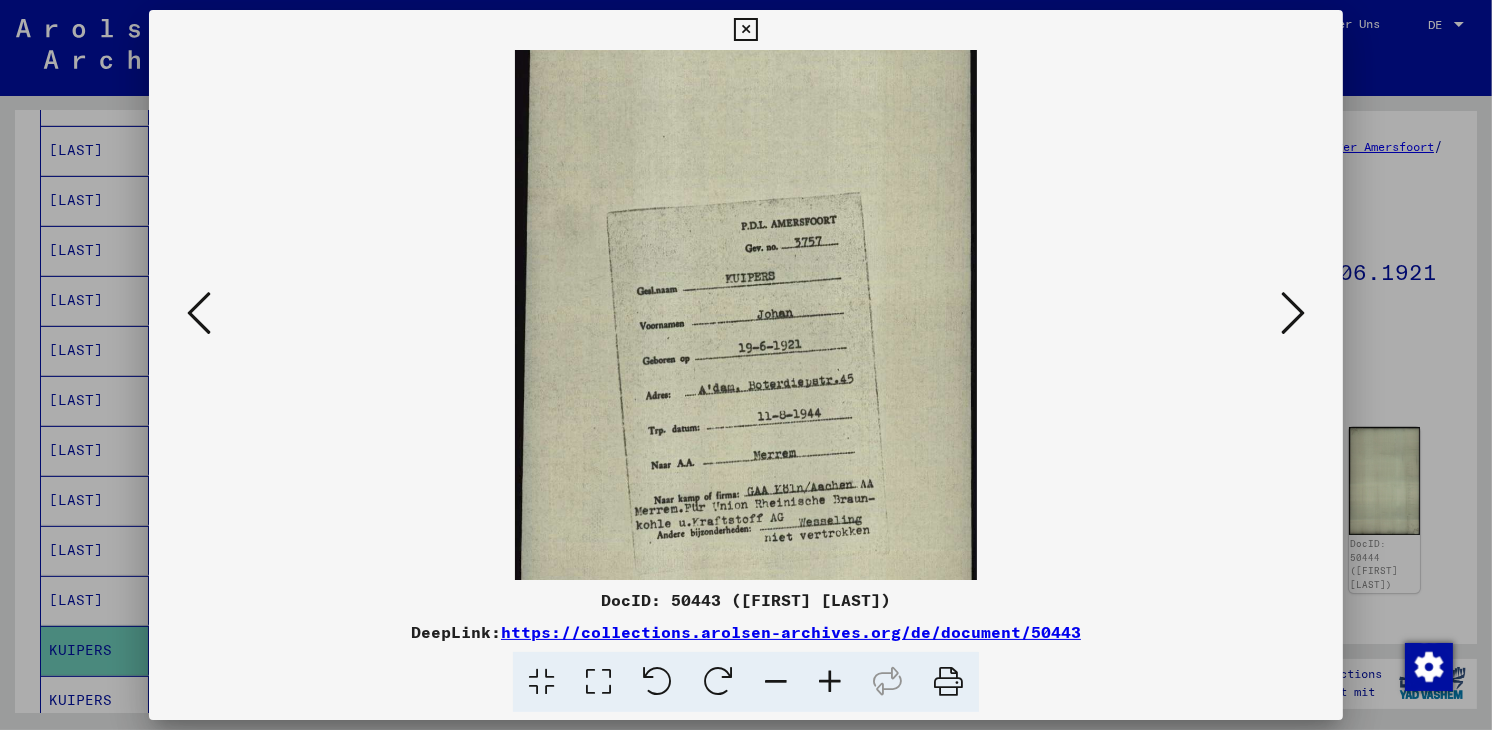 drag, startPoint x: 968, startPoint y: 470, endPoint x: 921, endPoint y: 387, distance: 95.38344 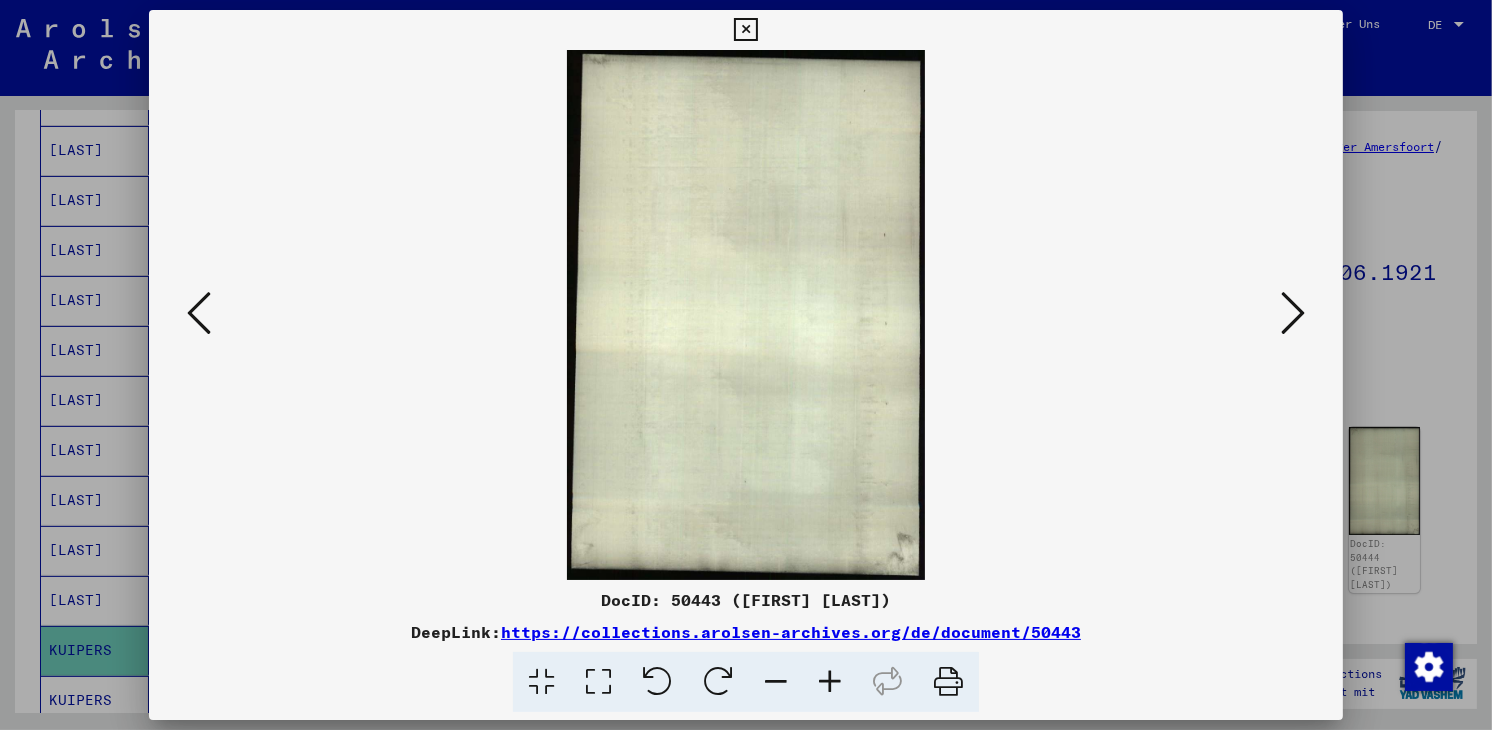 scroll, scrollTop: 0, scrollLeft: 0, axis: both 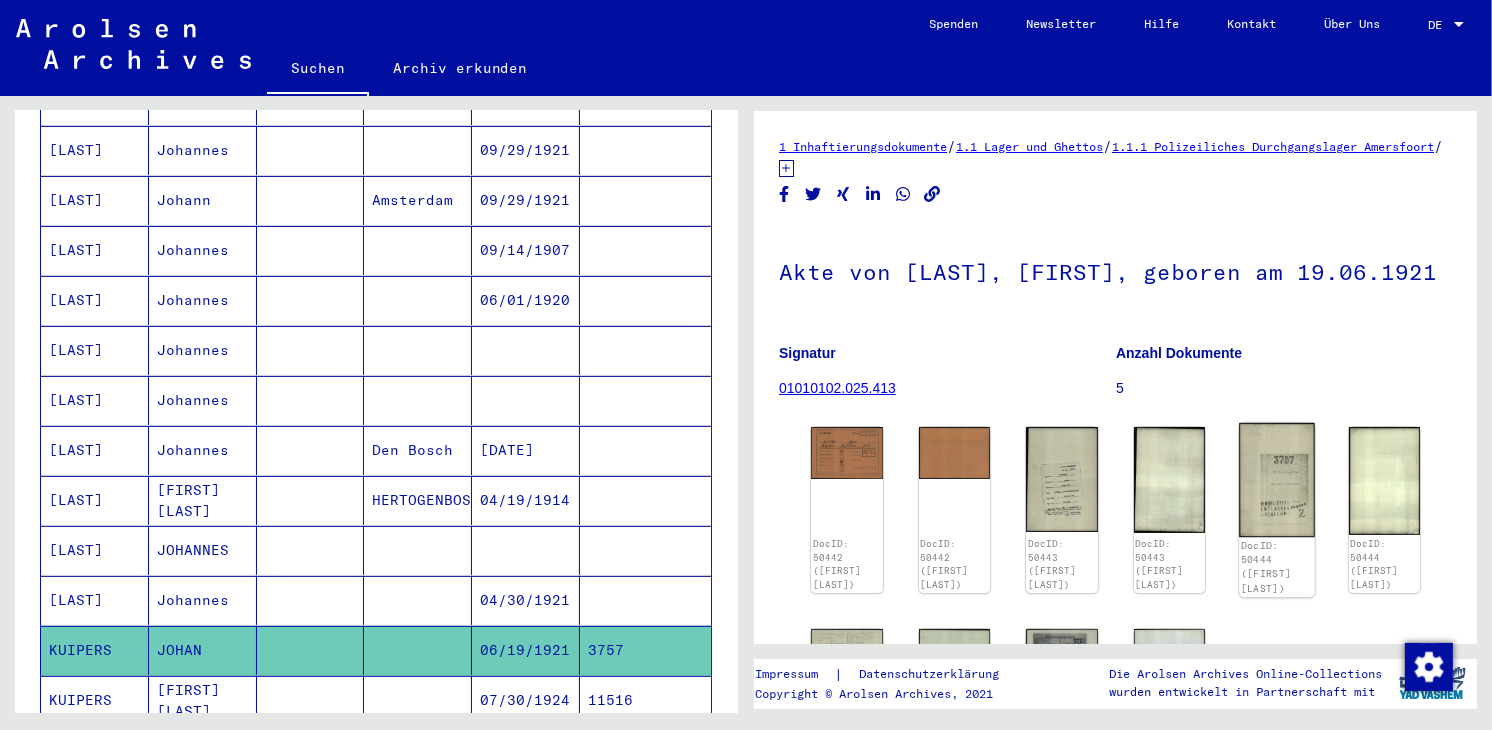 click 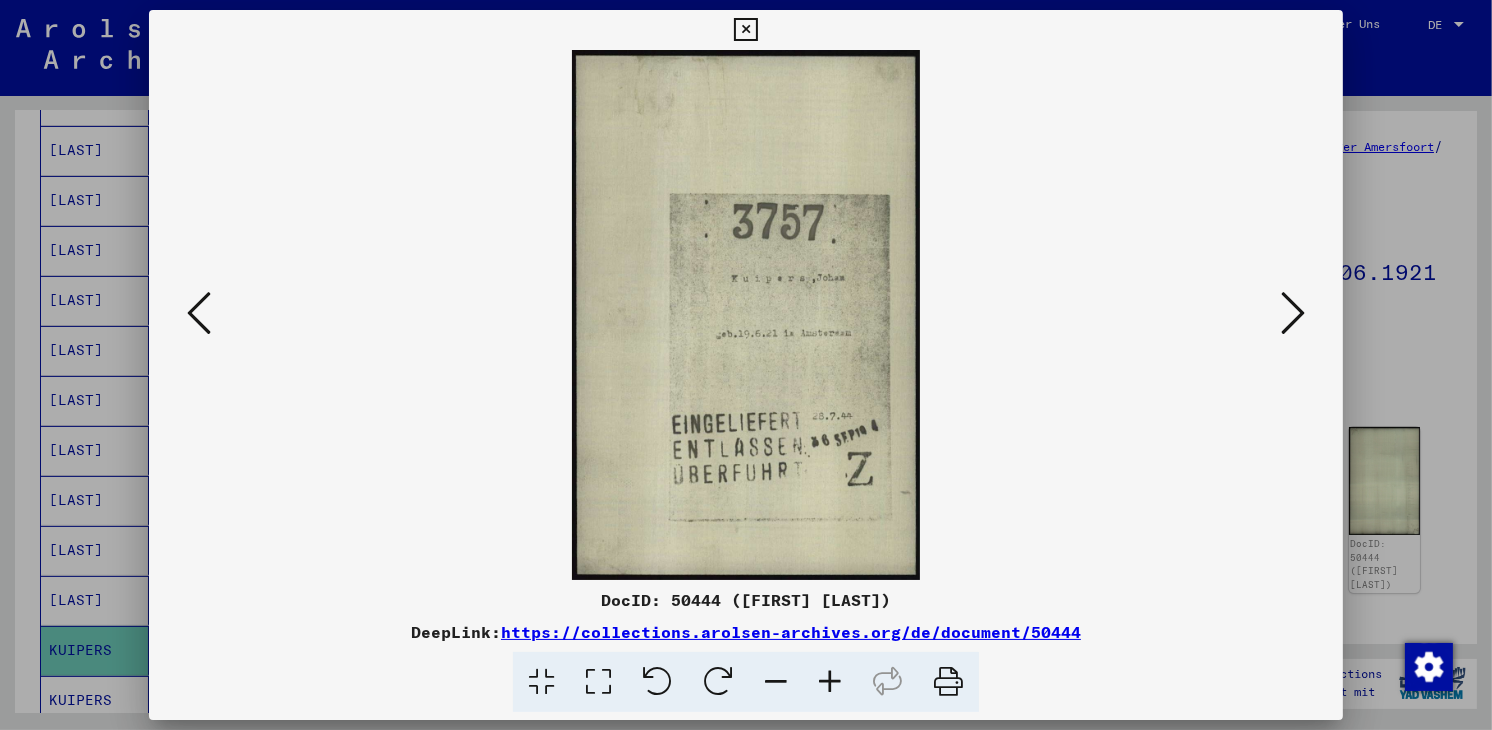 click at bounding box center (1293, 313) 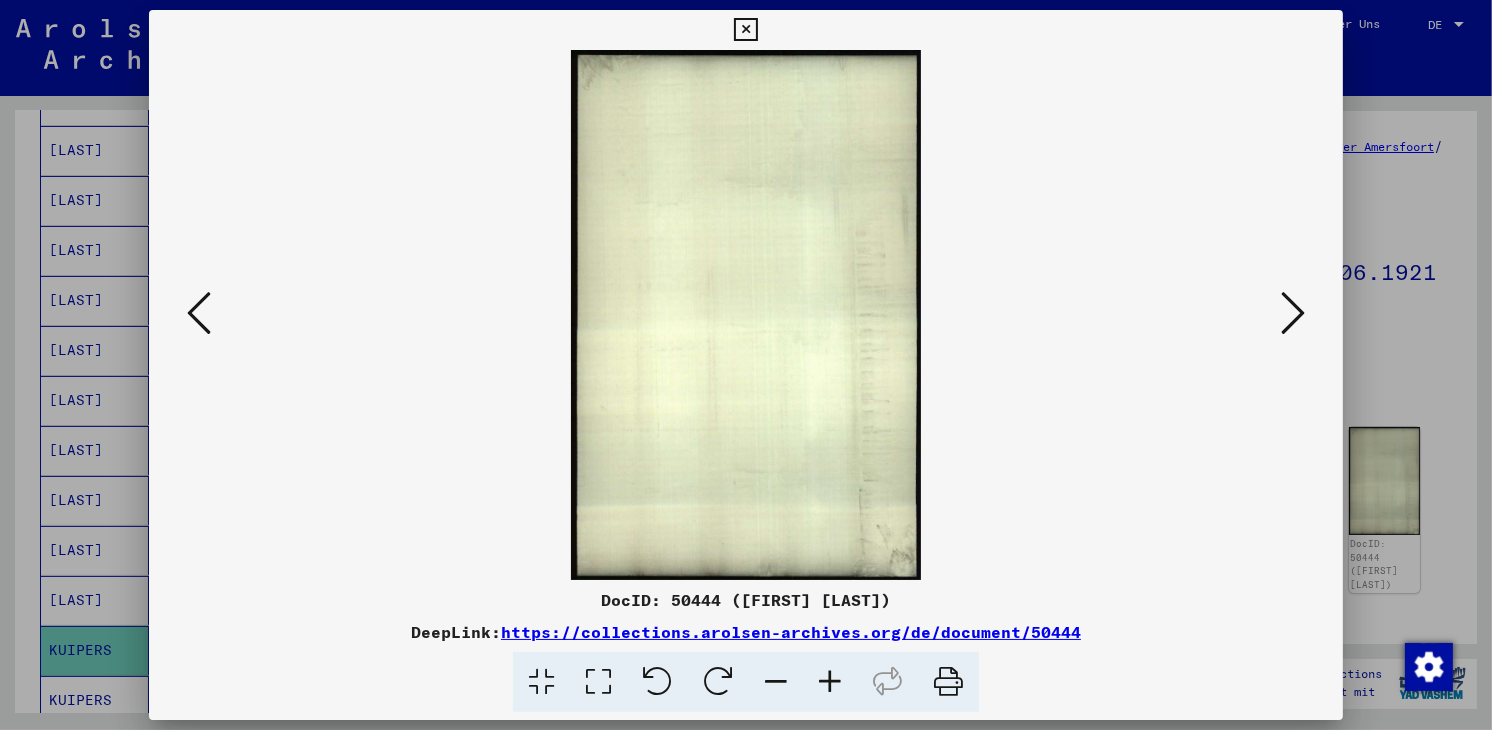 click at bounding box center [1293, 313] 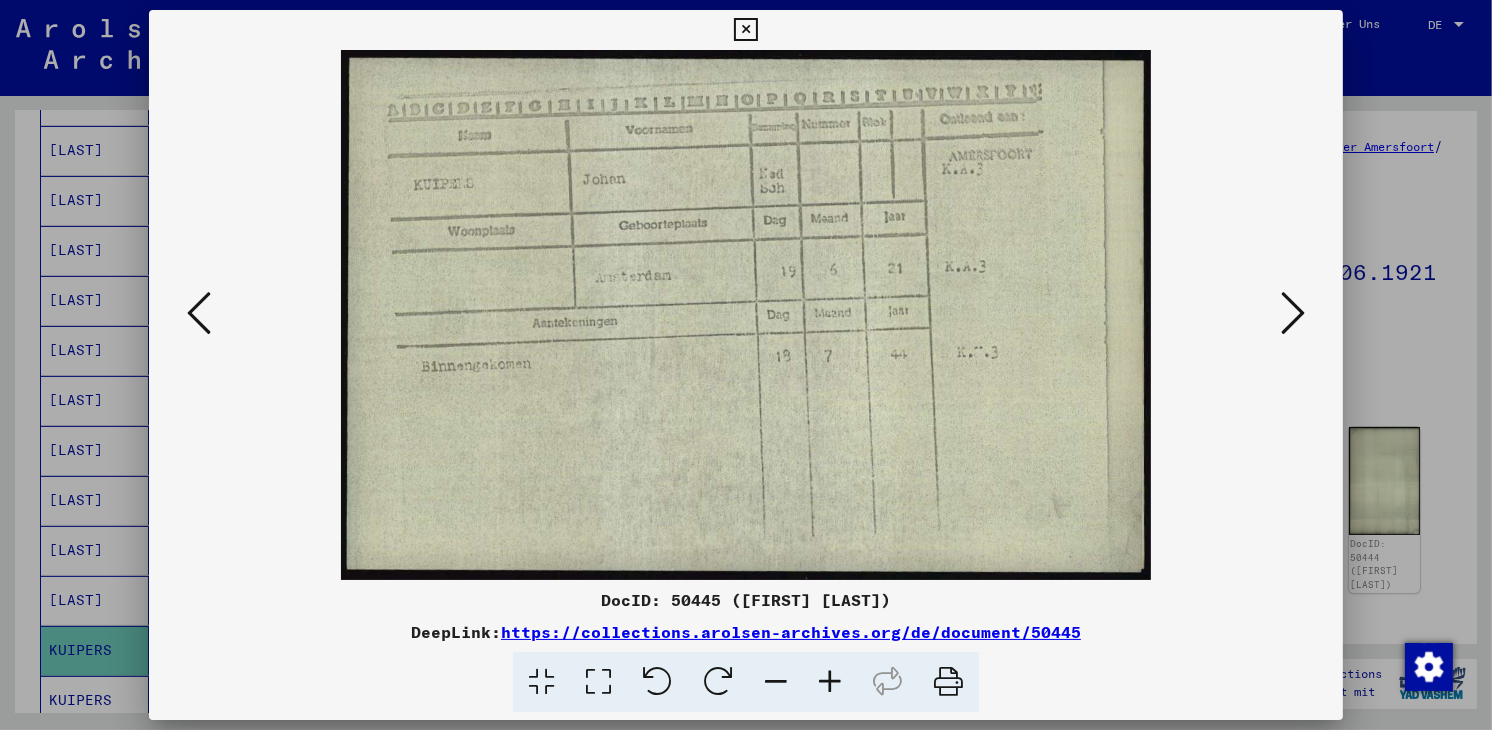 click at bounding box center (1293, 313) 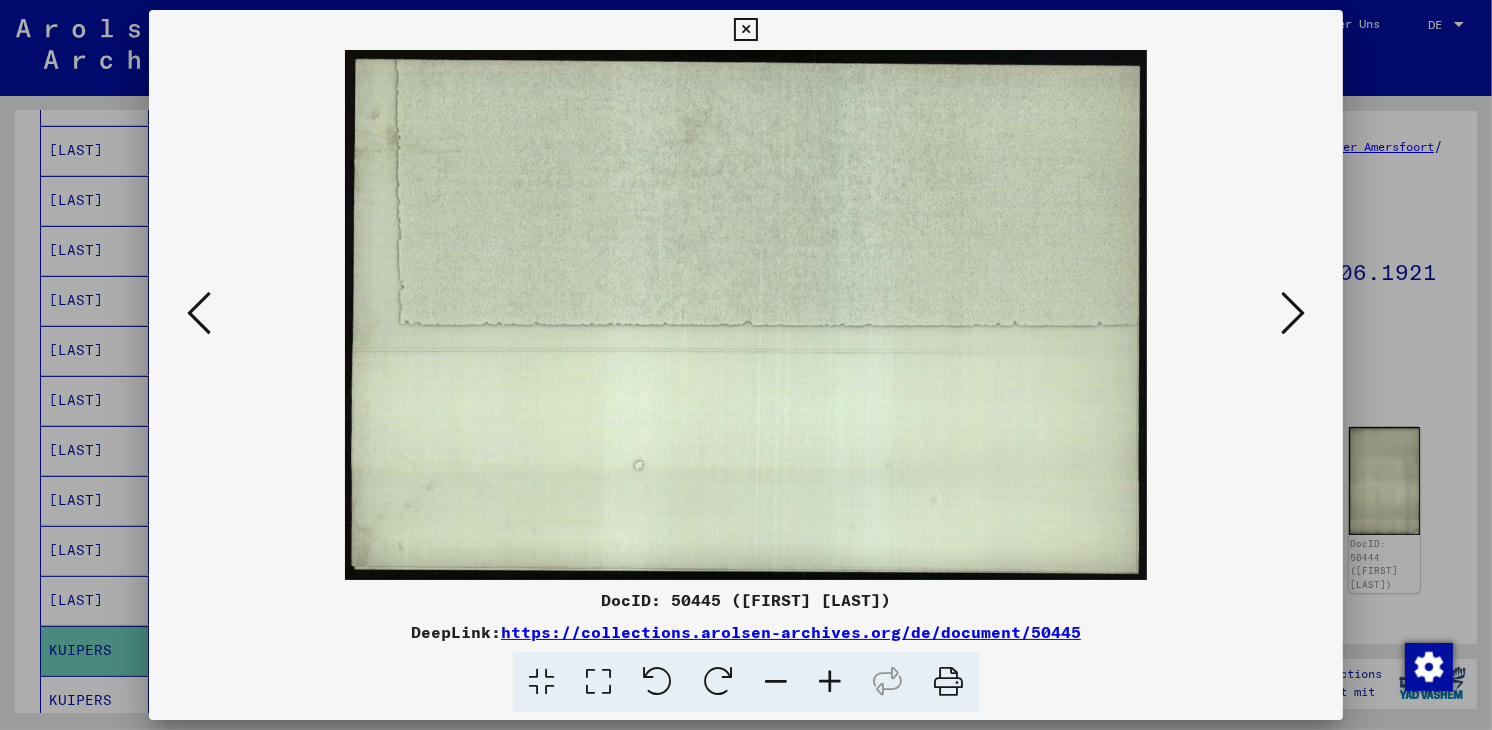 click at bounding box center (745, 30) 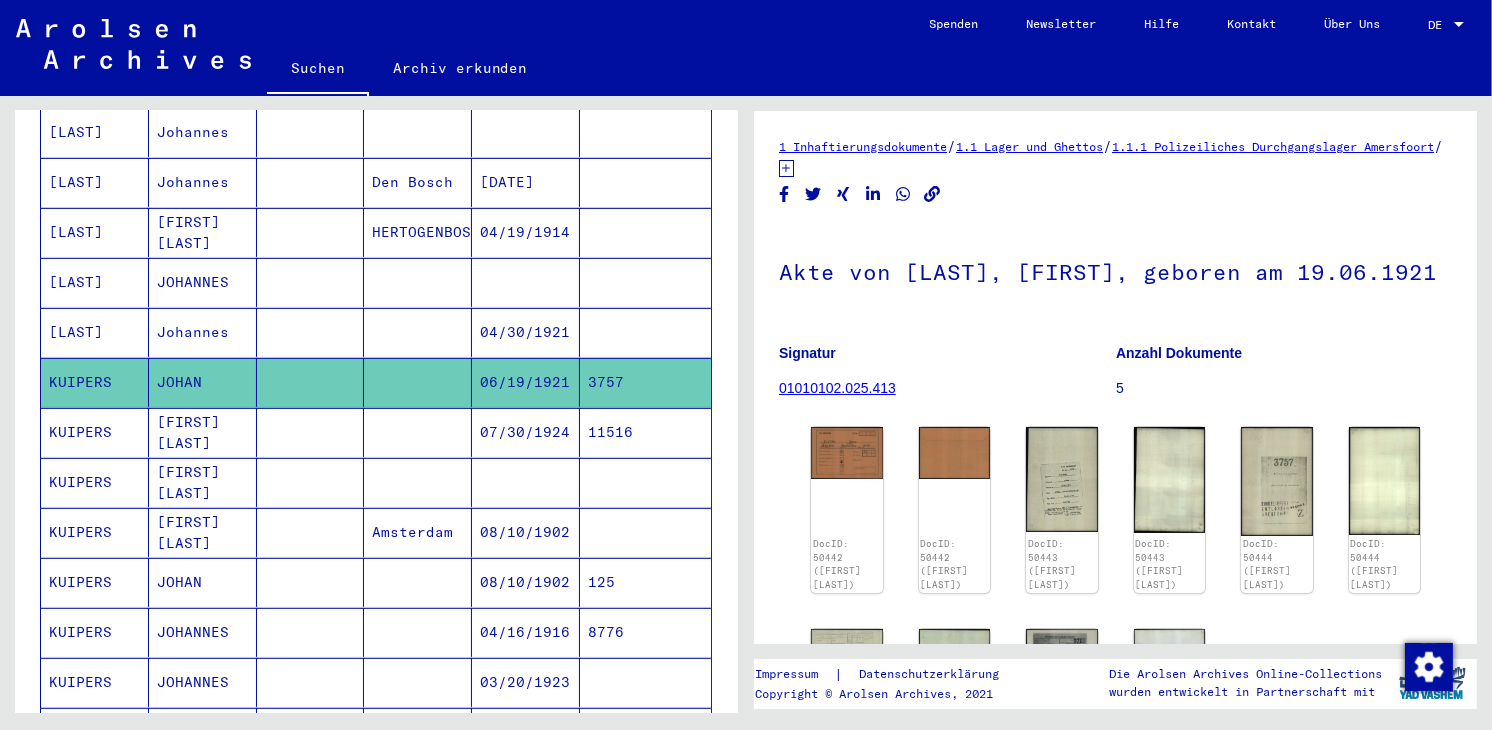 scroll, scrollTop: 900, scrollLeft: 0, axis: vertical 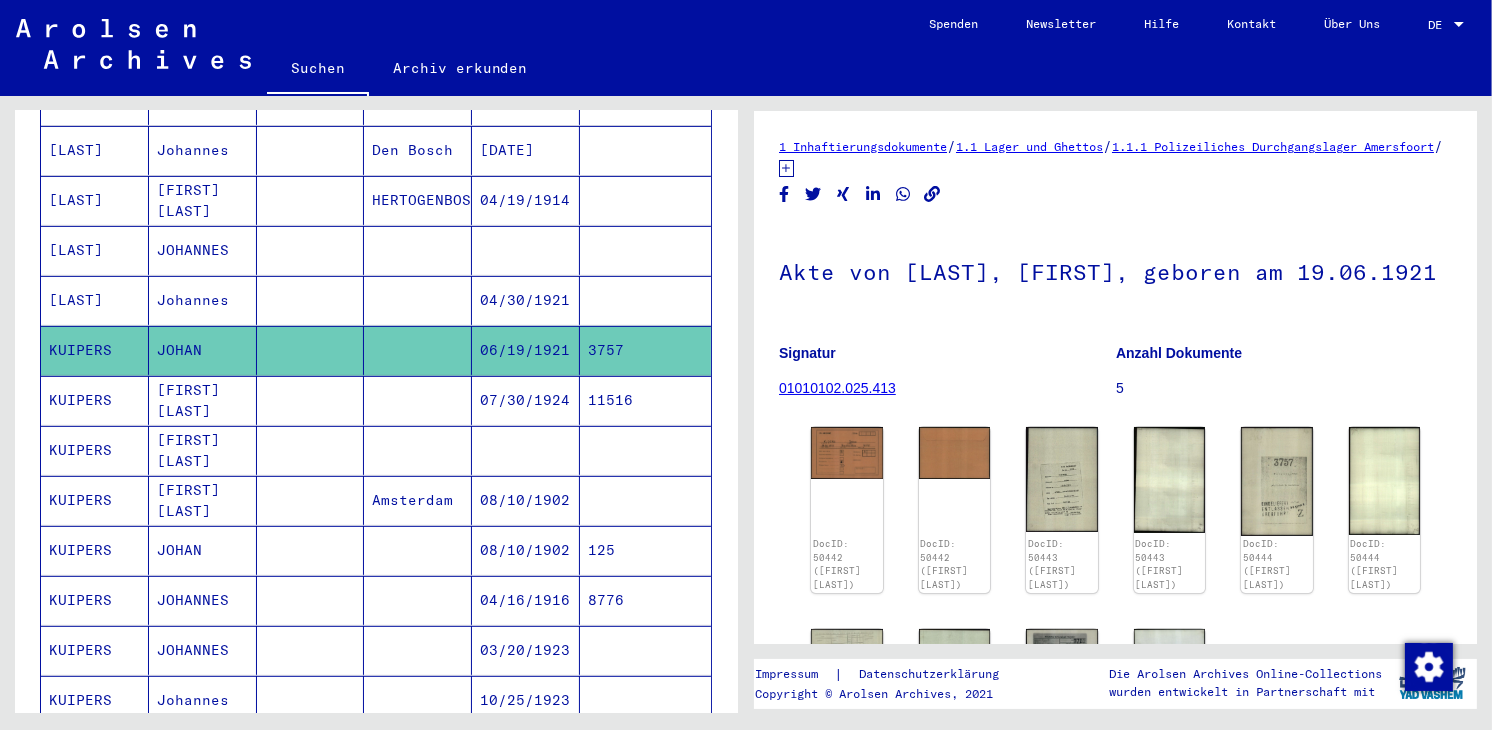 click on "04/16/1916" at bounding box center [526, 650] 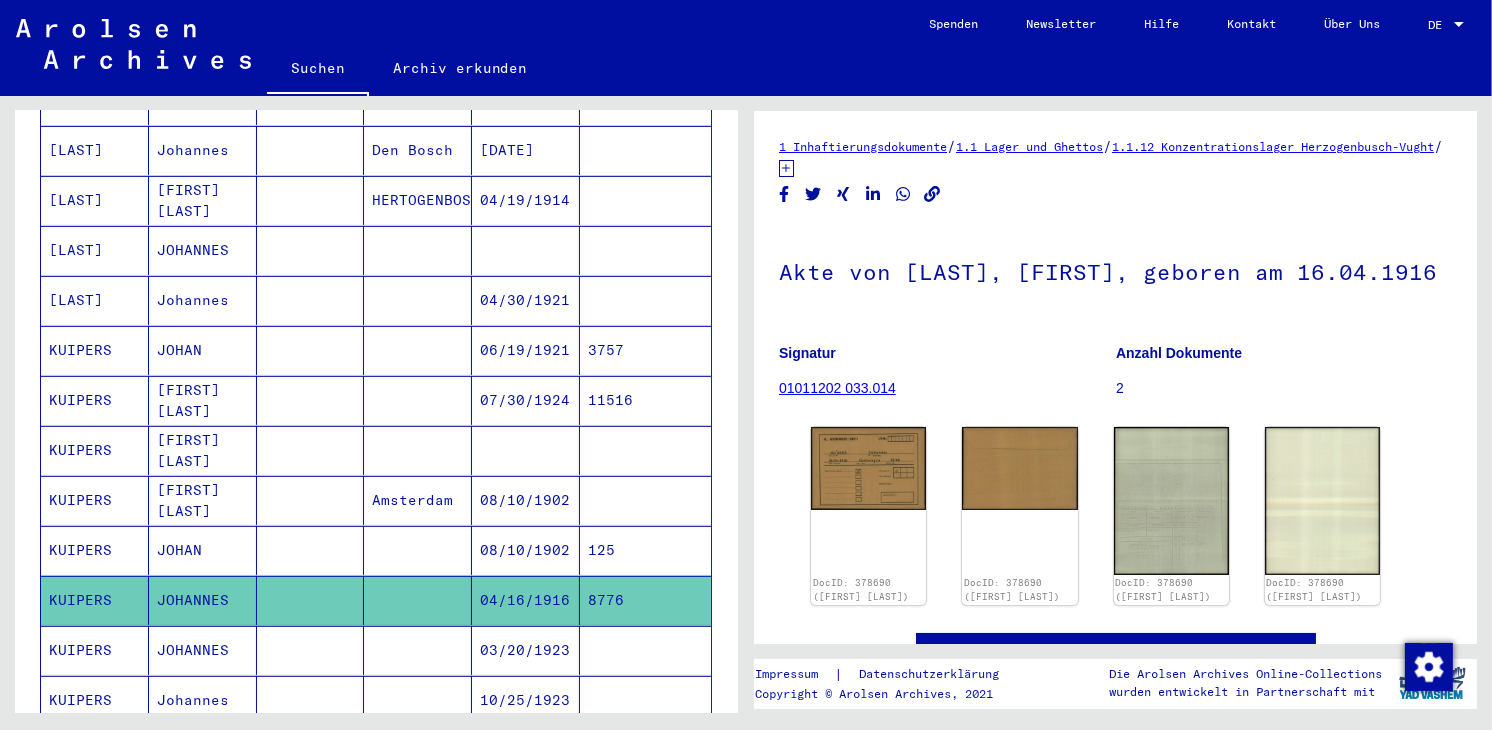 scroll, scrollTop: 0, scrollLeft: 0, axis: both 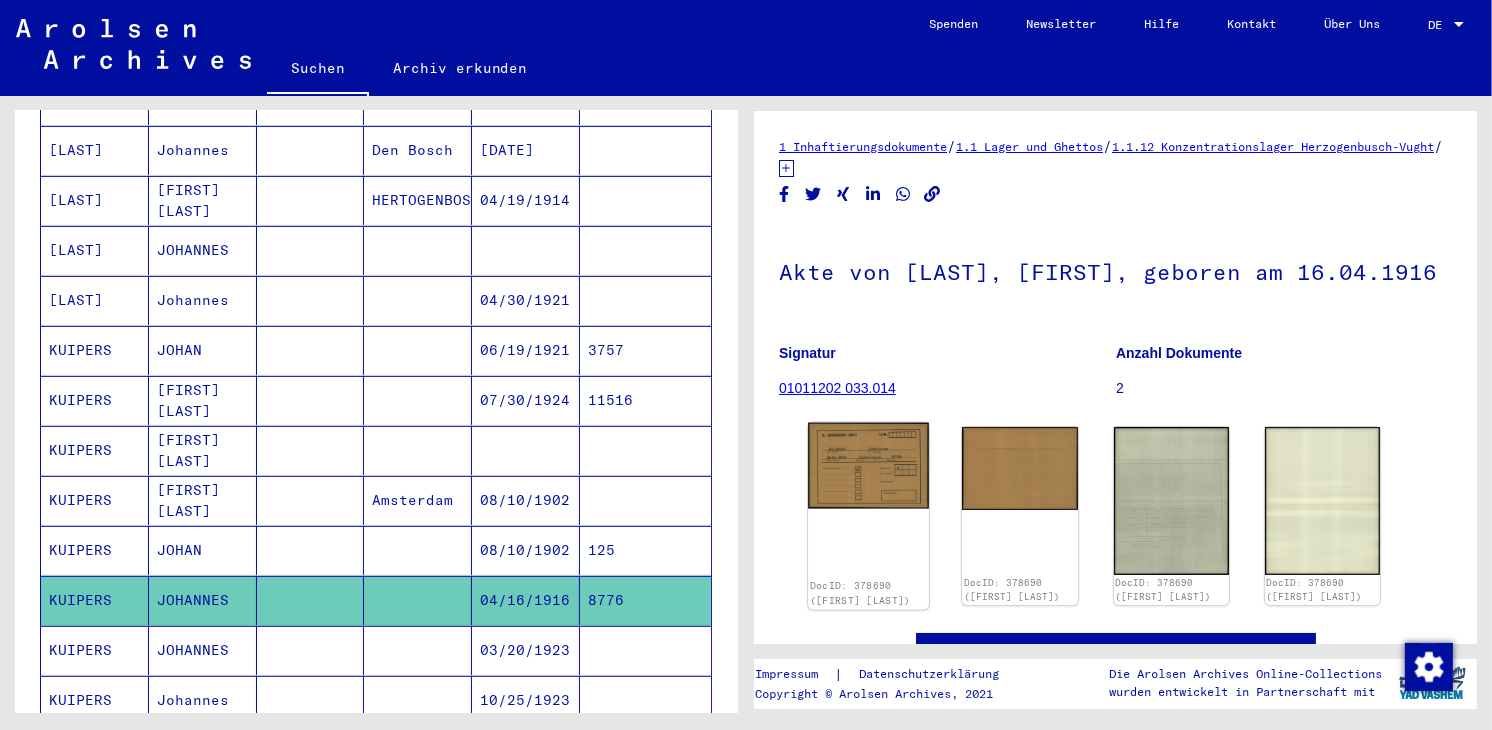 click 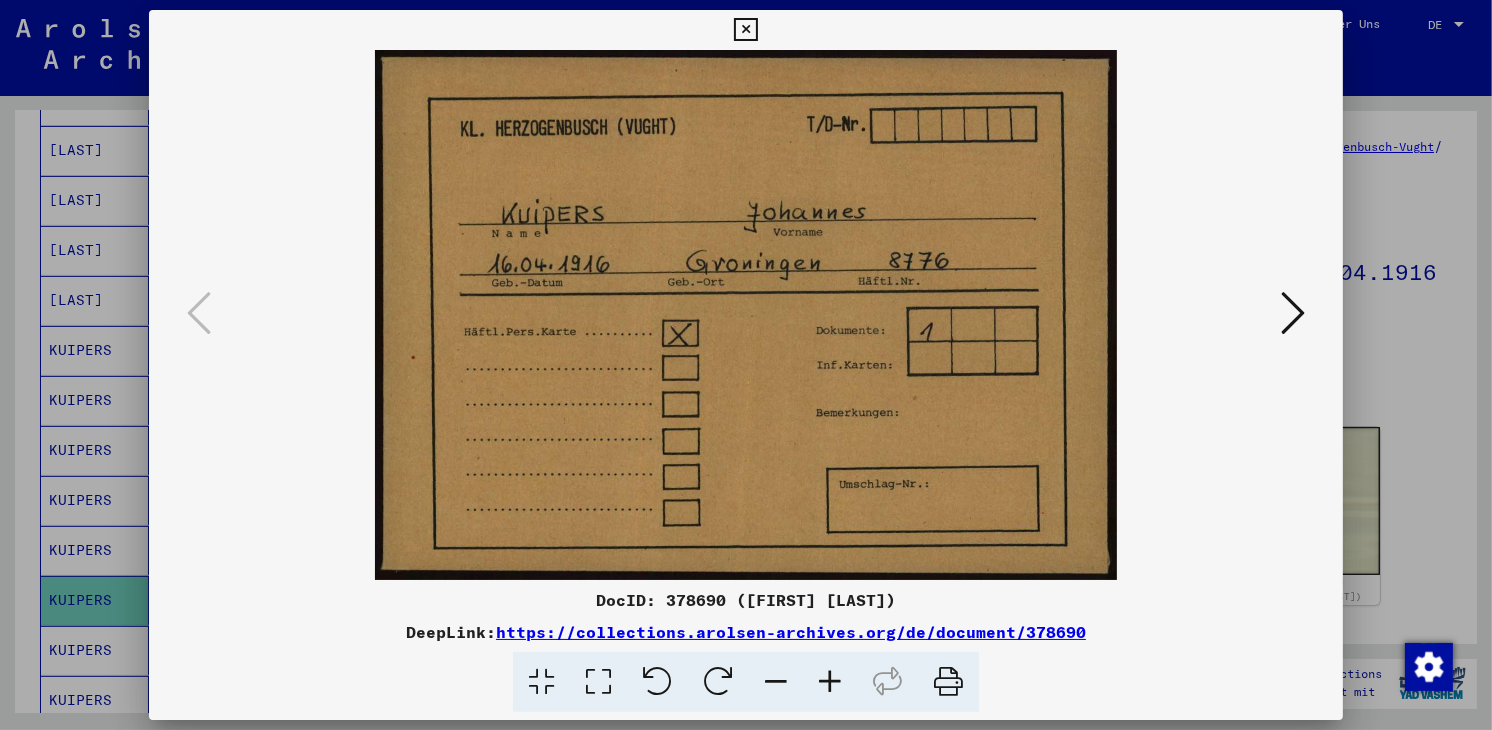 click at bounding box center [745, 30] 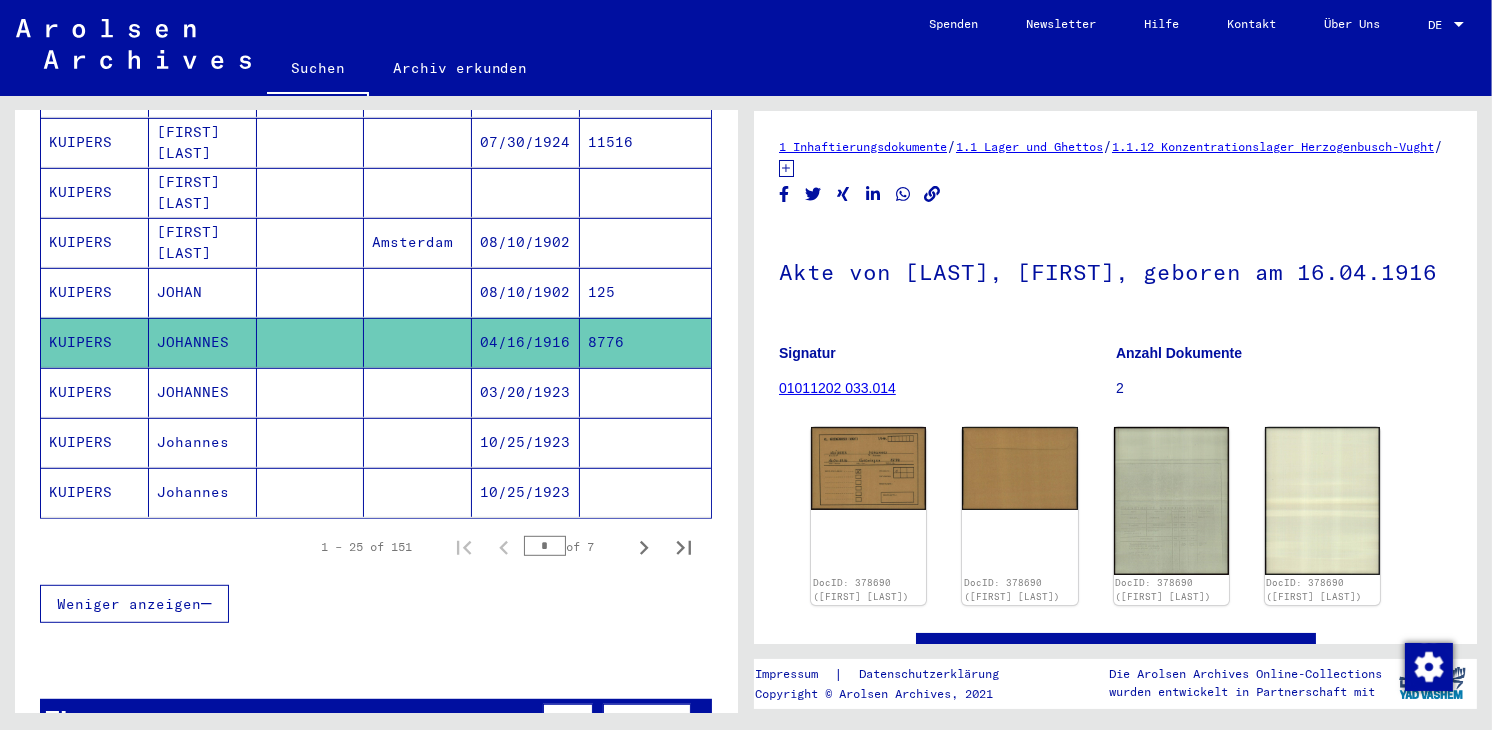 scroll, scrollTop: 1200, scrollLeft: 0, axis: vertical 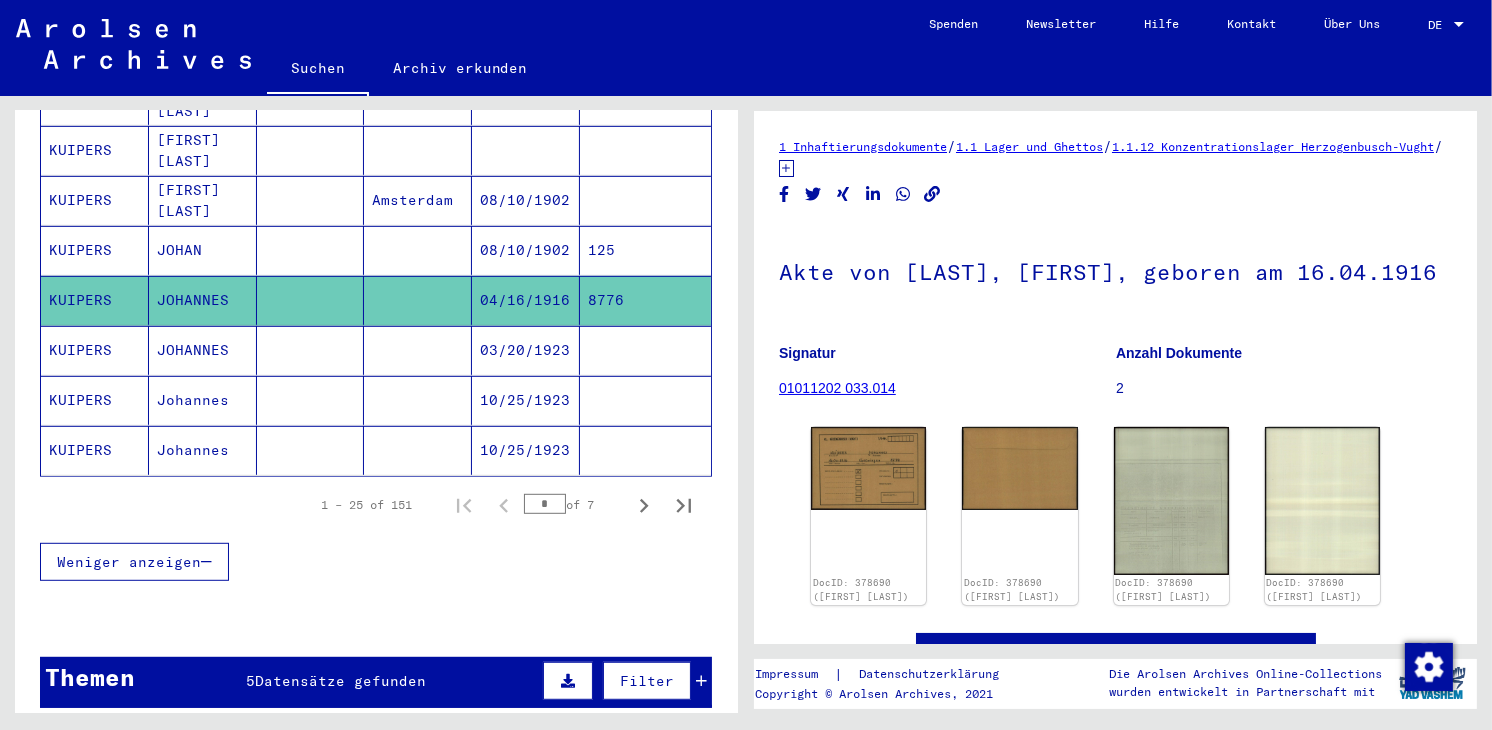 click on "JOHANNES" 